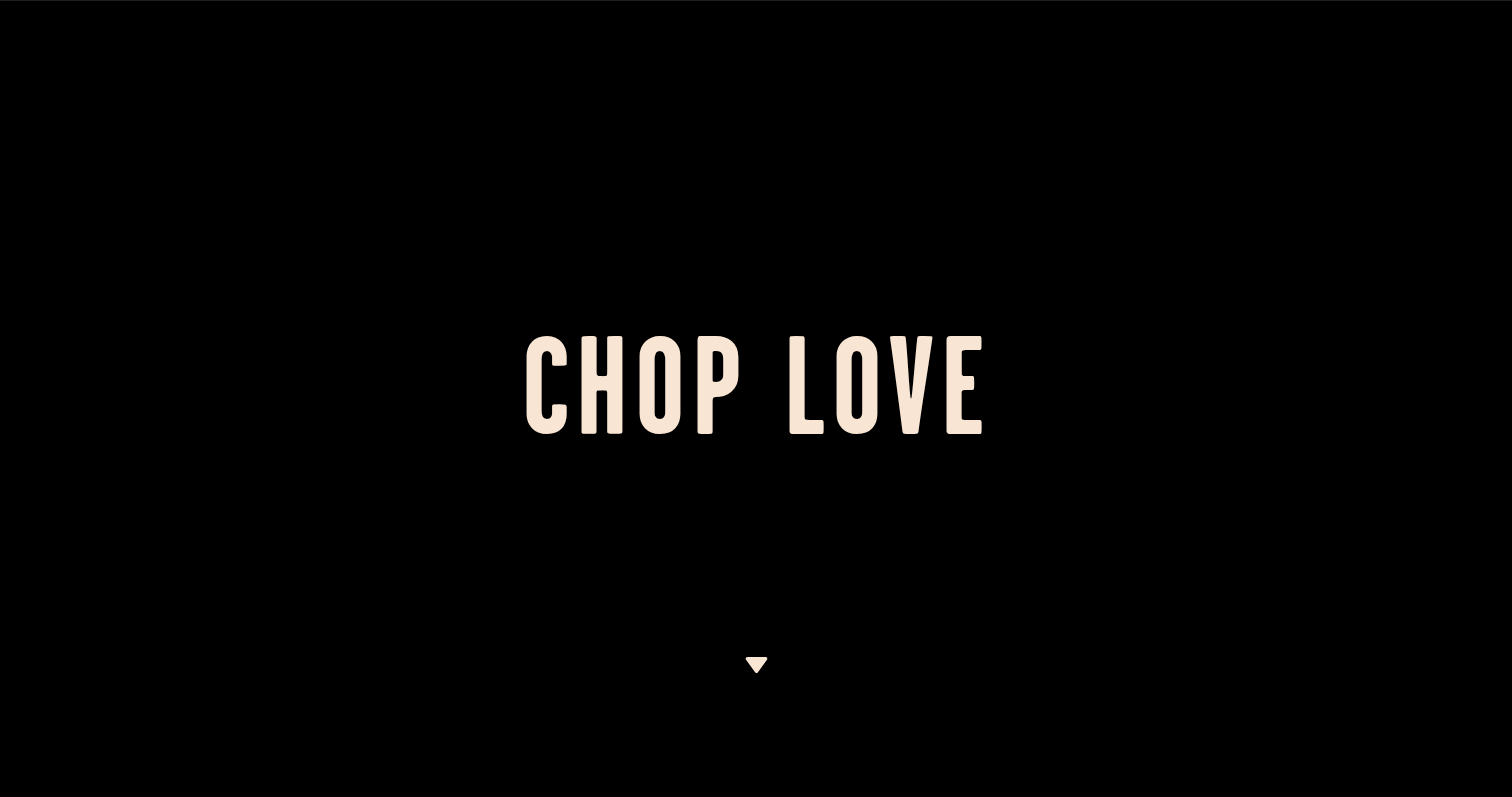 scroll, scrollTop: 0, scrollLeft: 0, axis: both 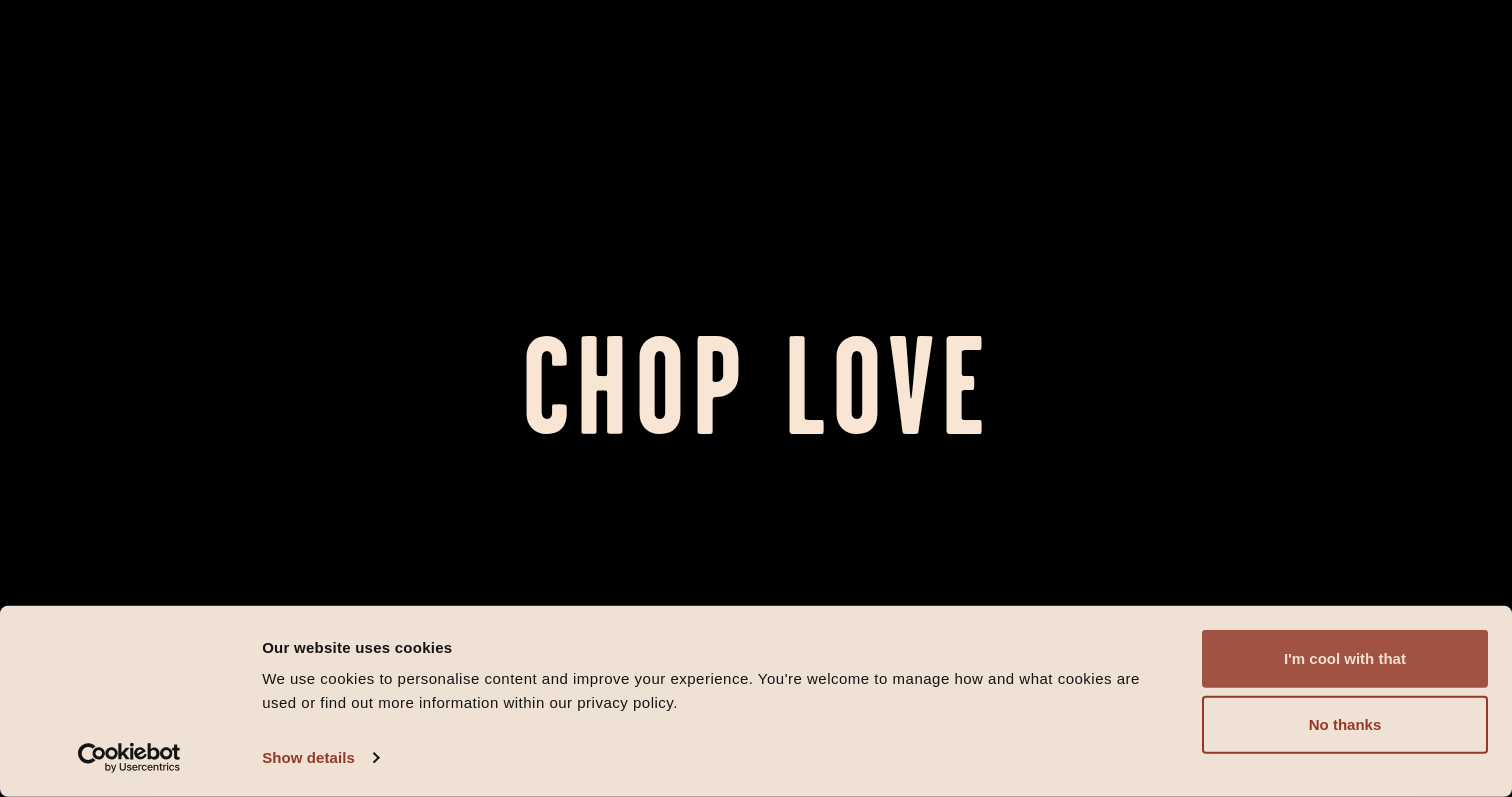 click on "I'm cool with that" at bounding box center [1345, 659] 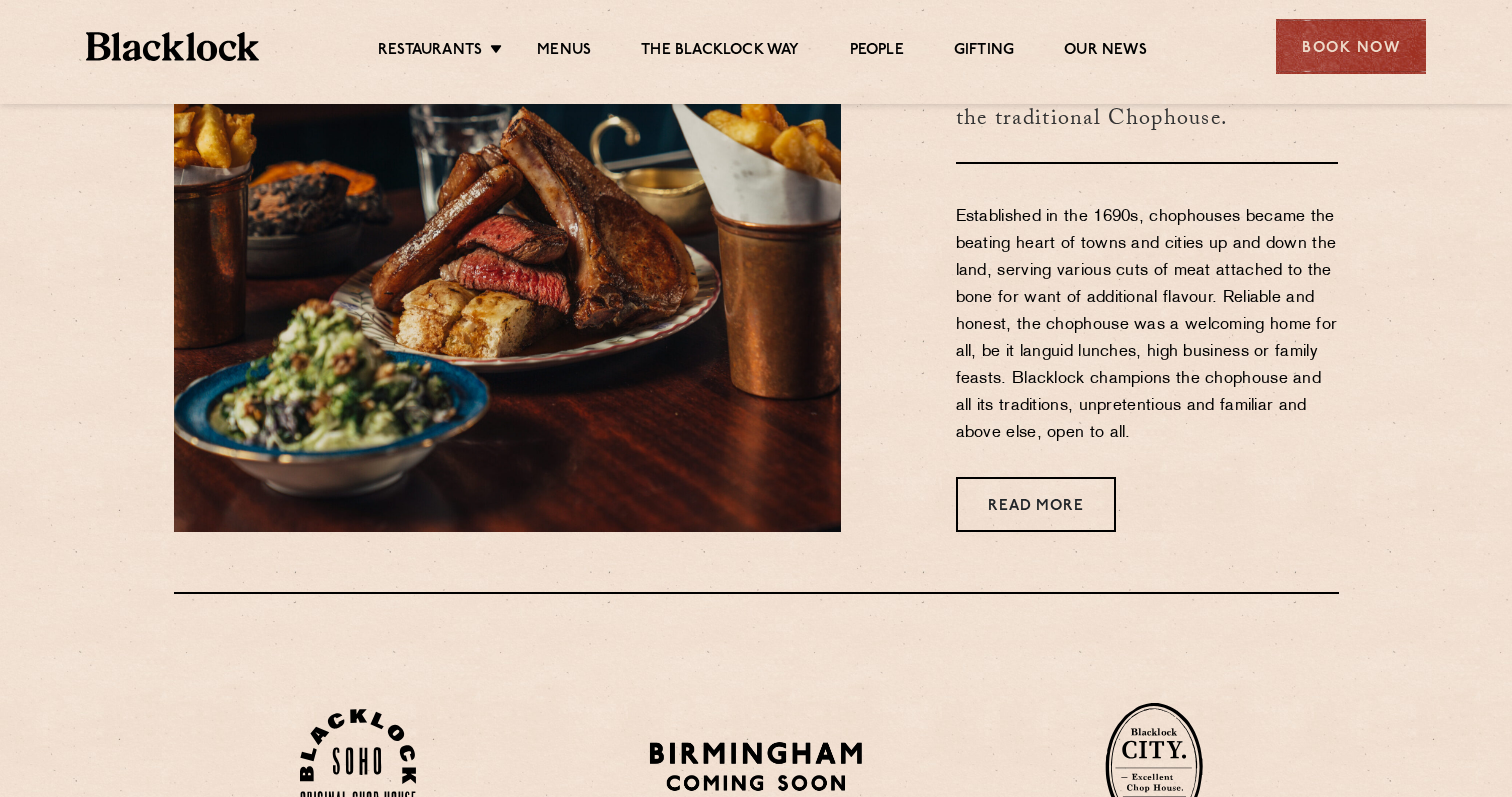 scroll, scrollTop: 761, scrollLeft: 0, axis: vertical 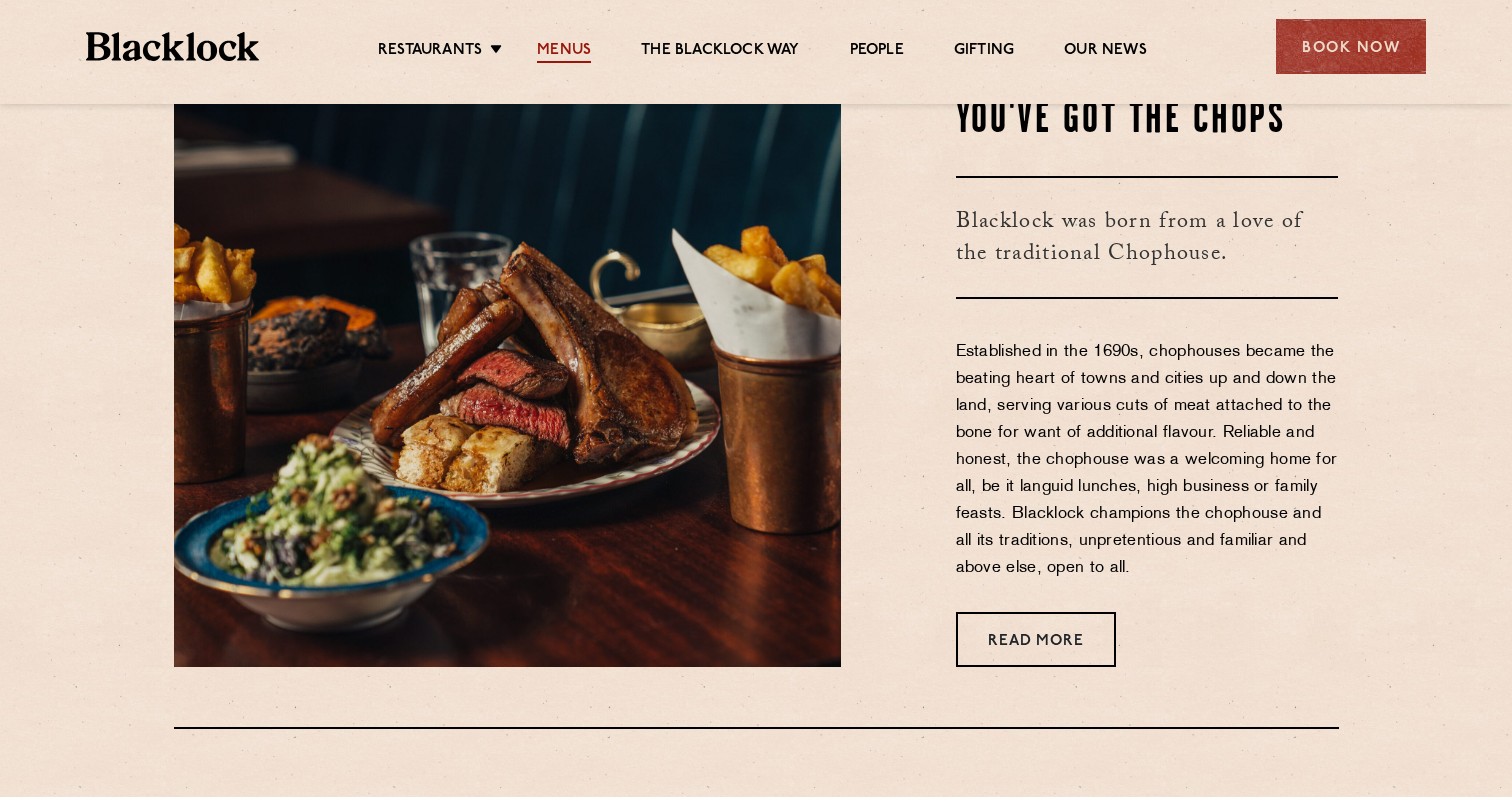 click on "Menus" at bounding box center [564, 52] 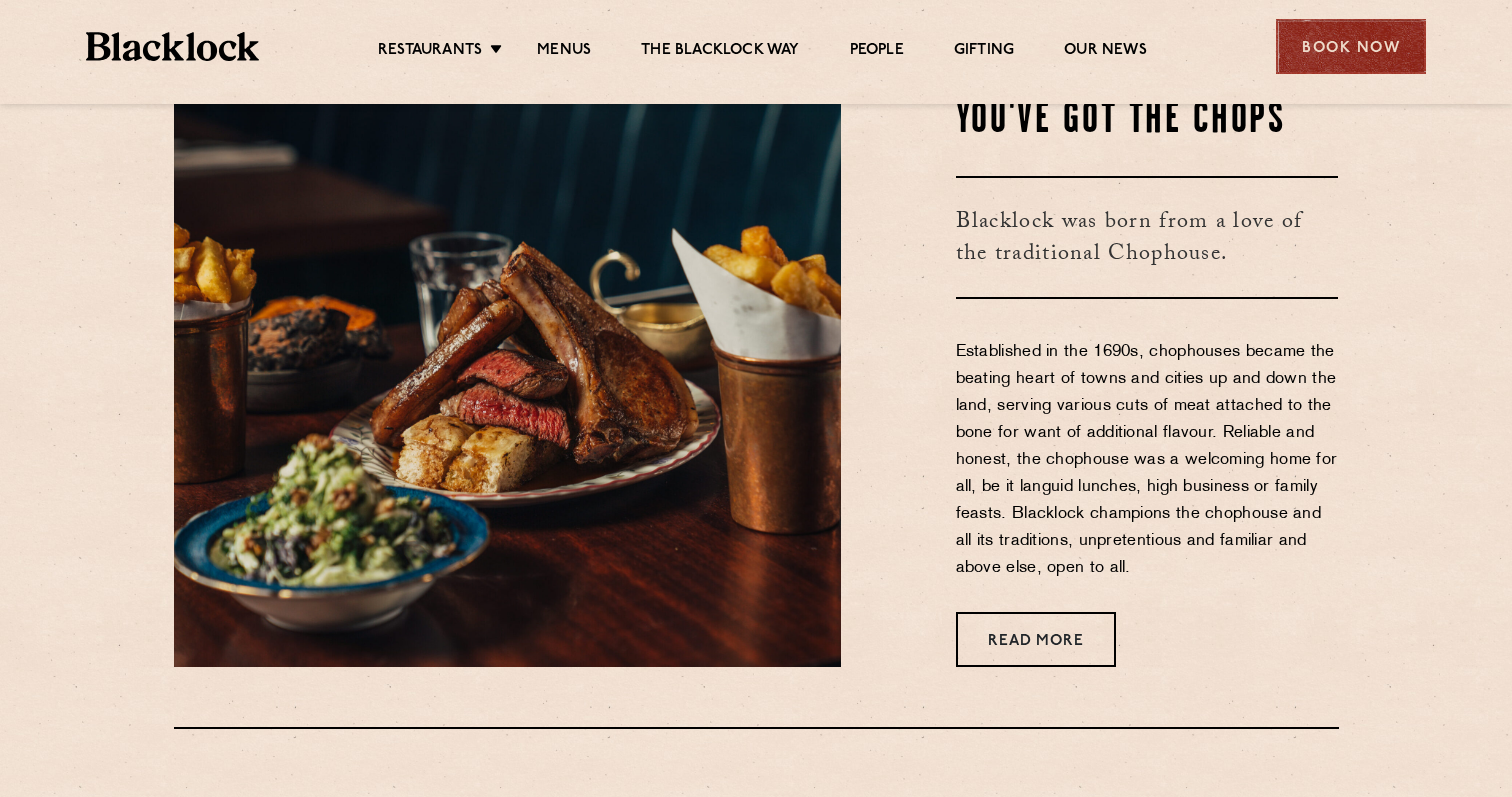 click on "Book Now" at bounding box center [1351, 46] 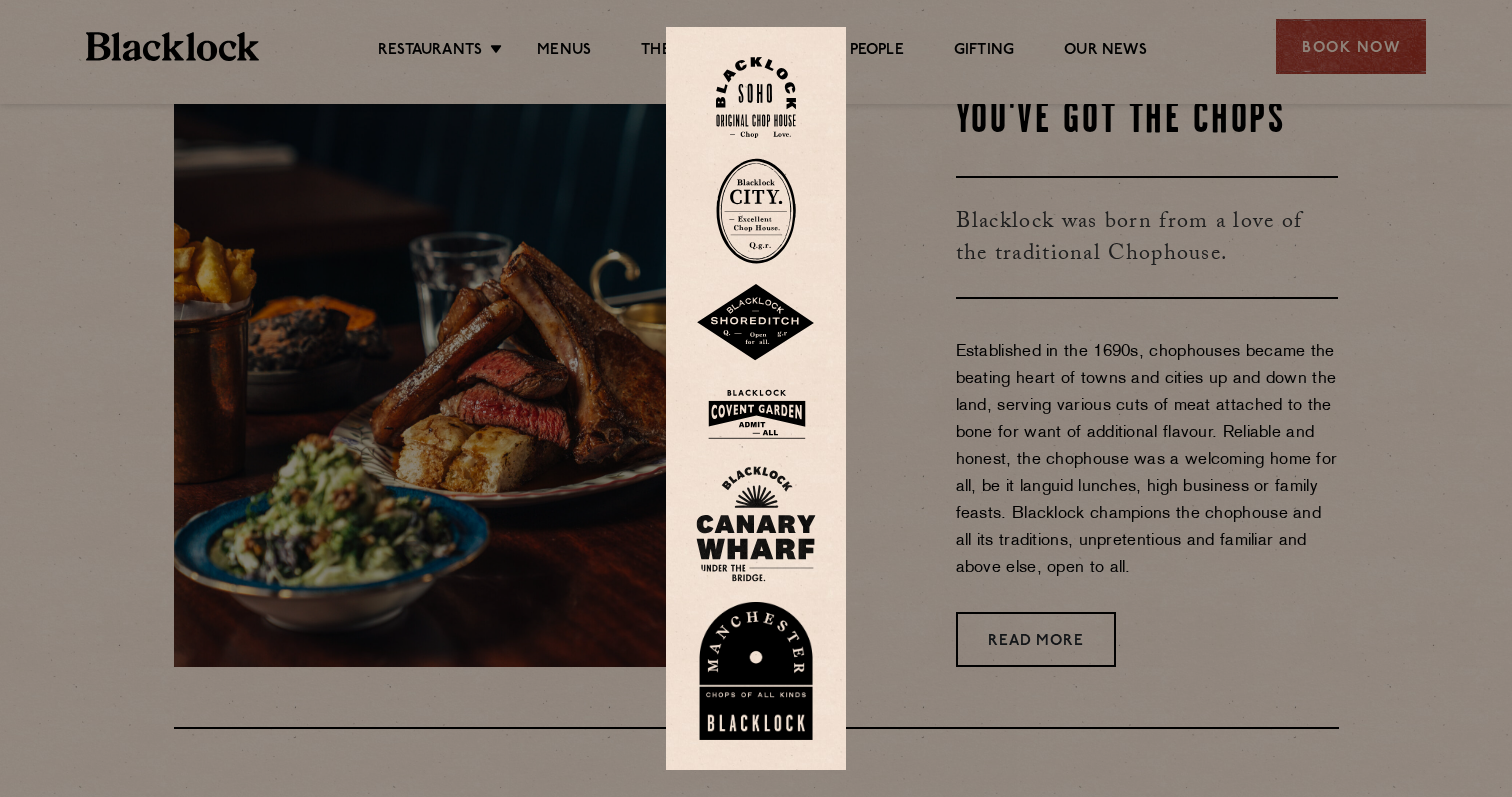 click at bounding box center [756, 323] 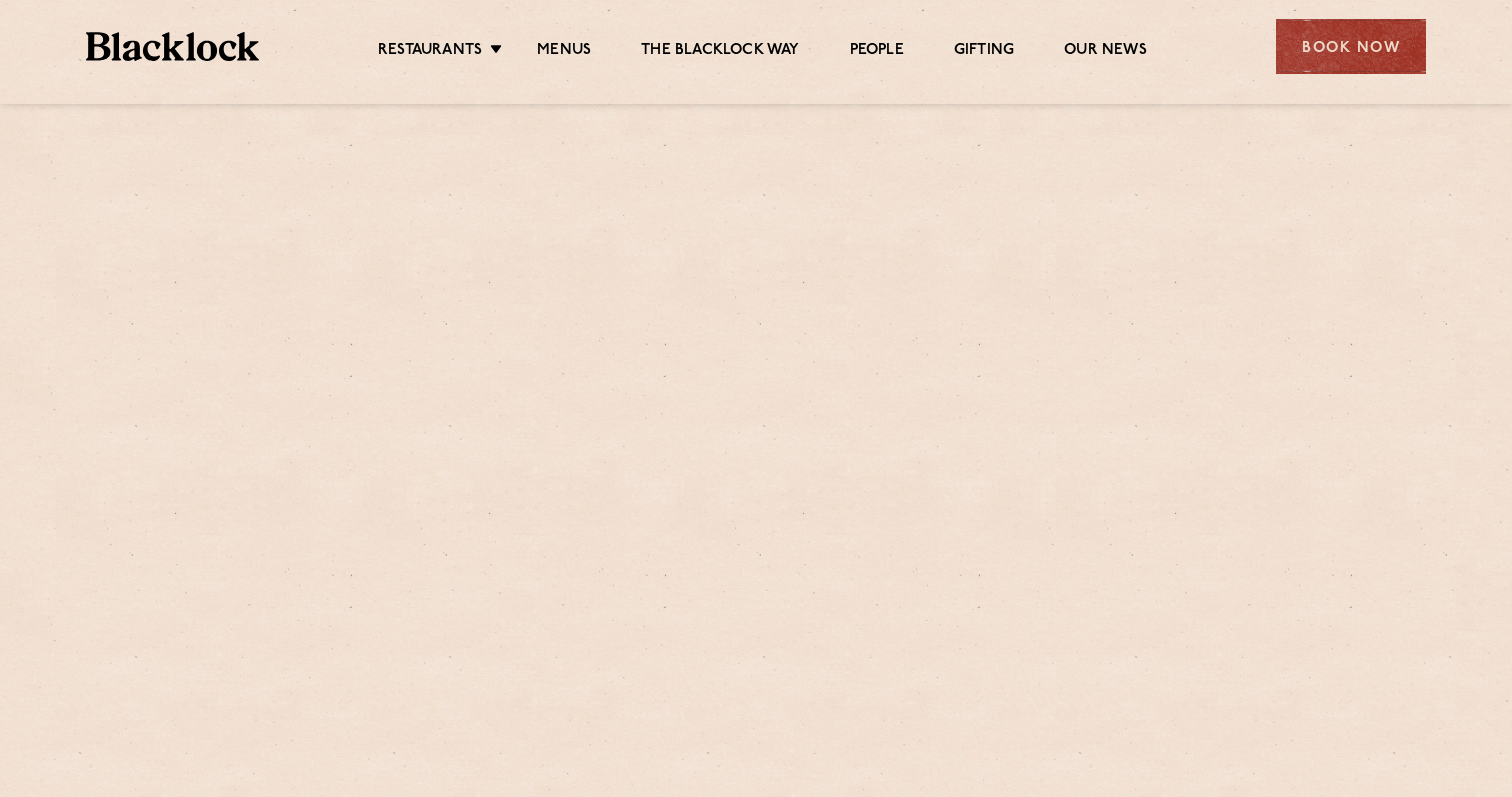 scroll, scrollTop: 0, scrollLeft: 0, axis: both 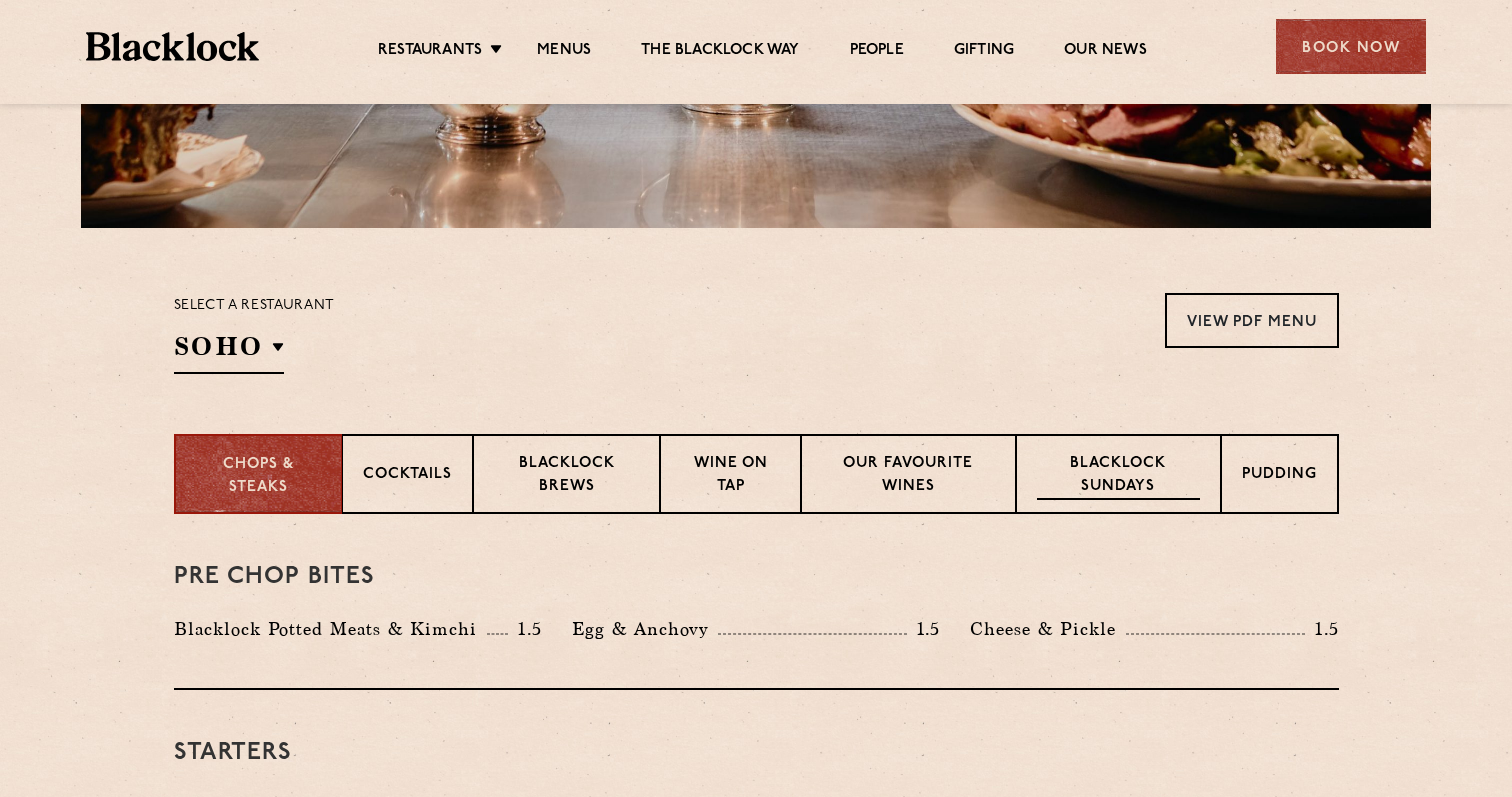 click on "Blacklock Sundays" at bounding box center [1118, 476] 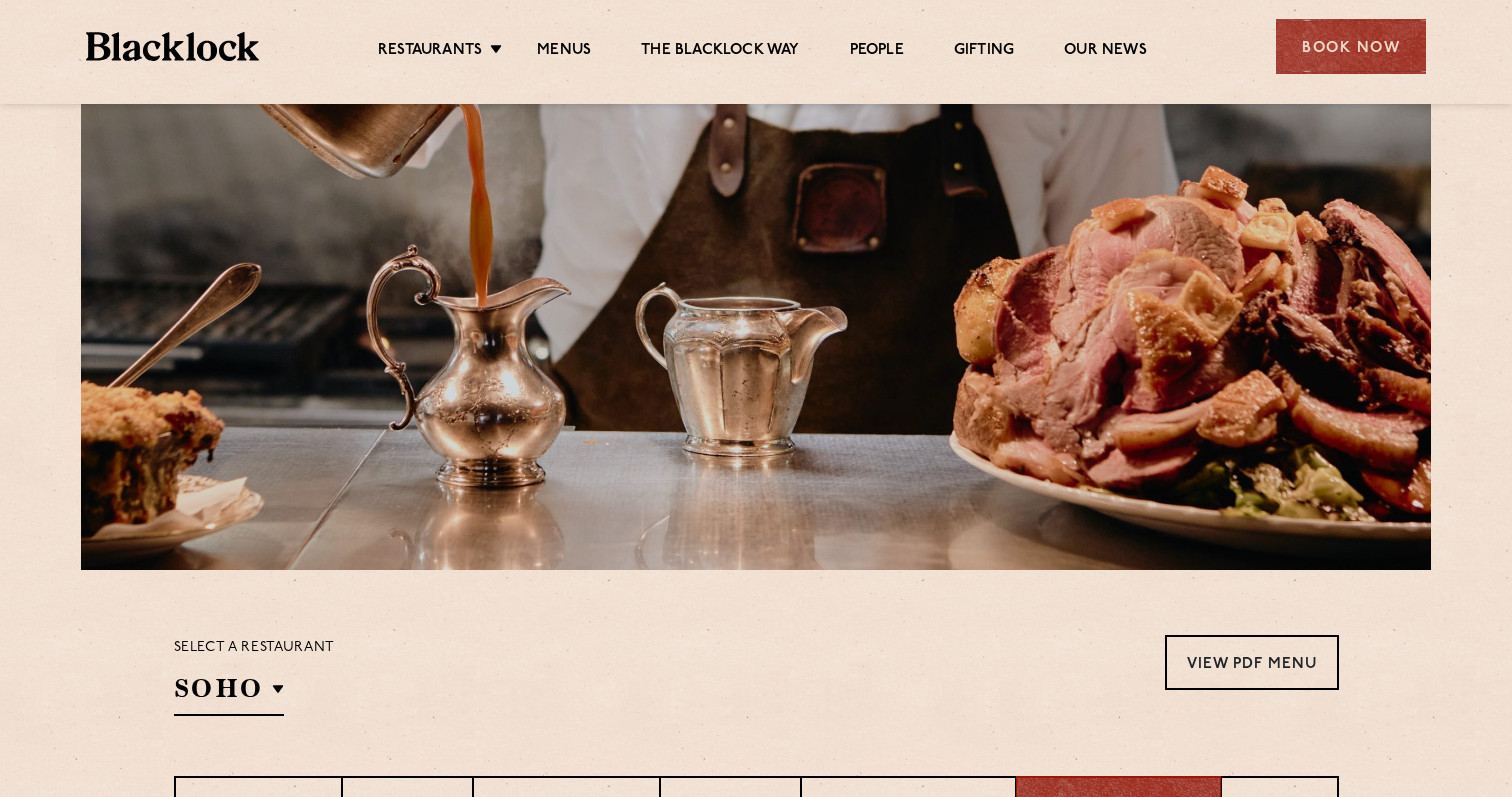 scroll, scrollTop: 0, scrollLeft: 0, axis: both 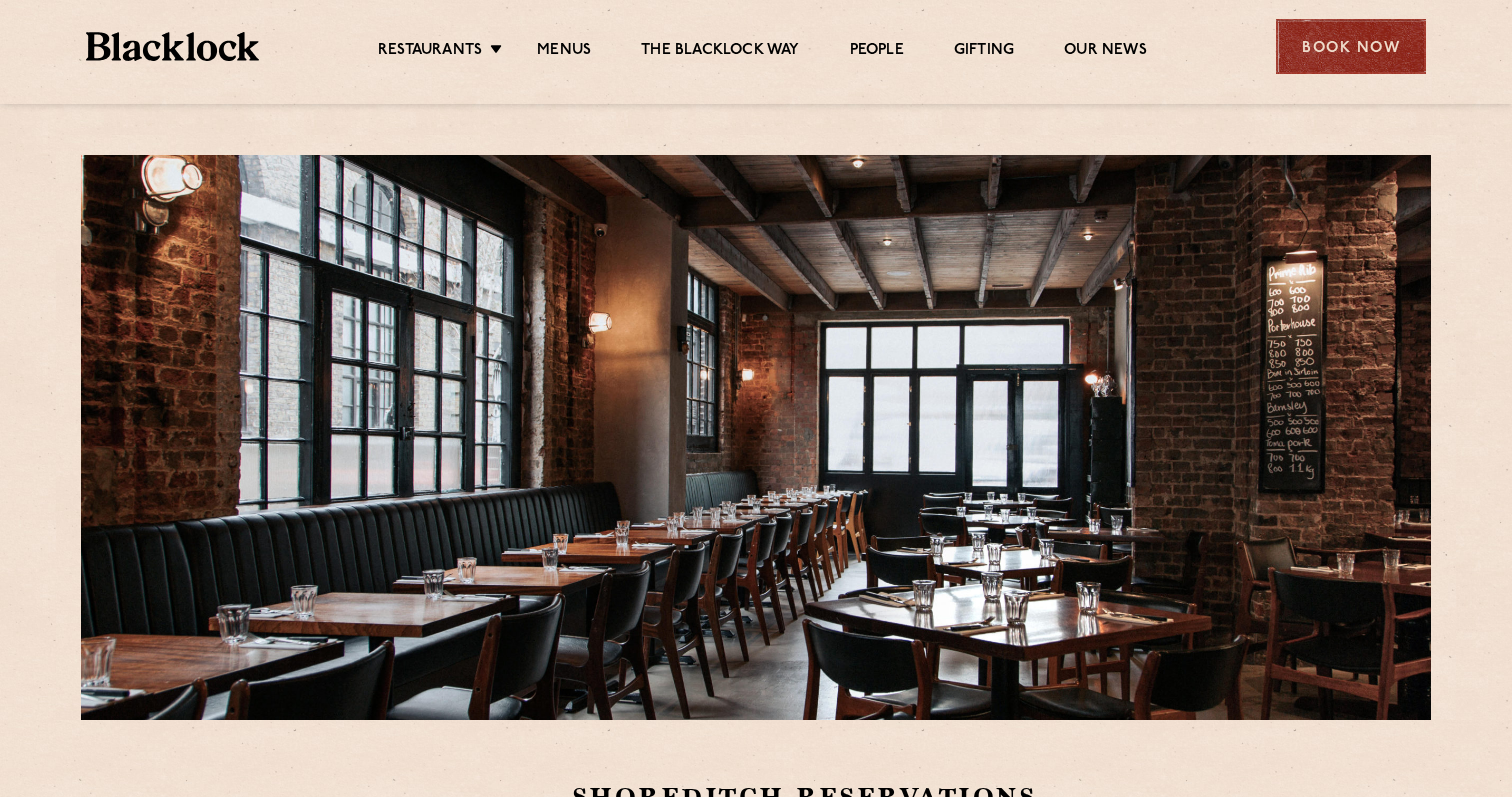 click on "Book Now" at bounding box center (1351, 46) 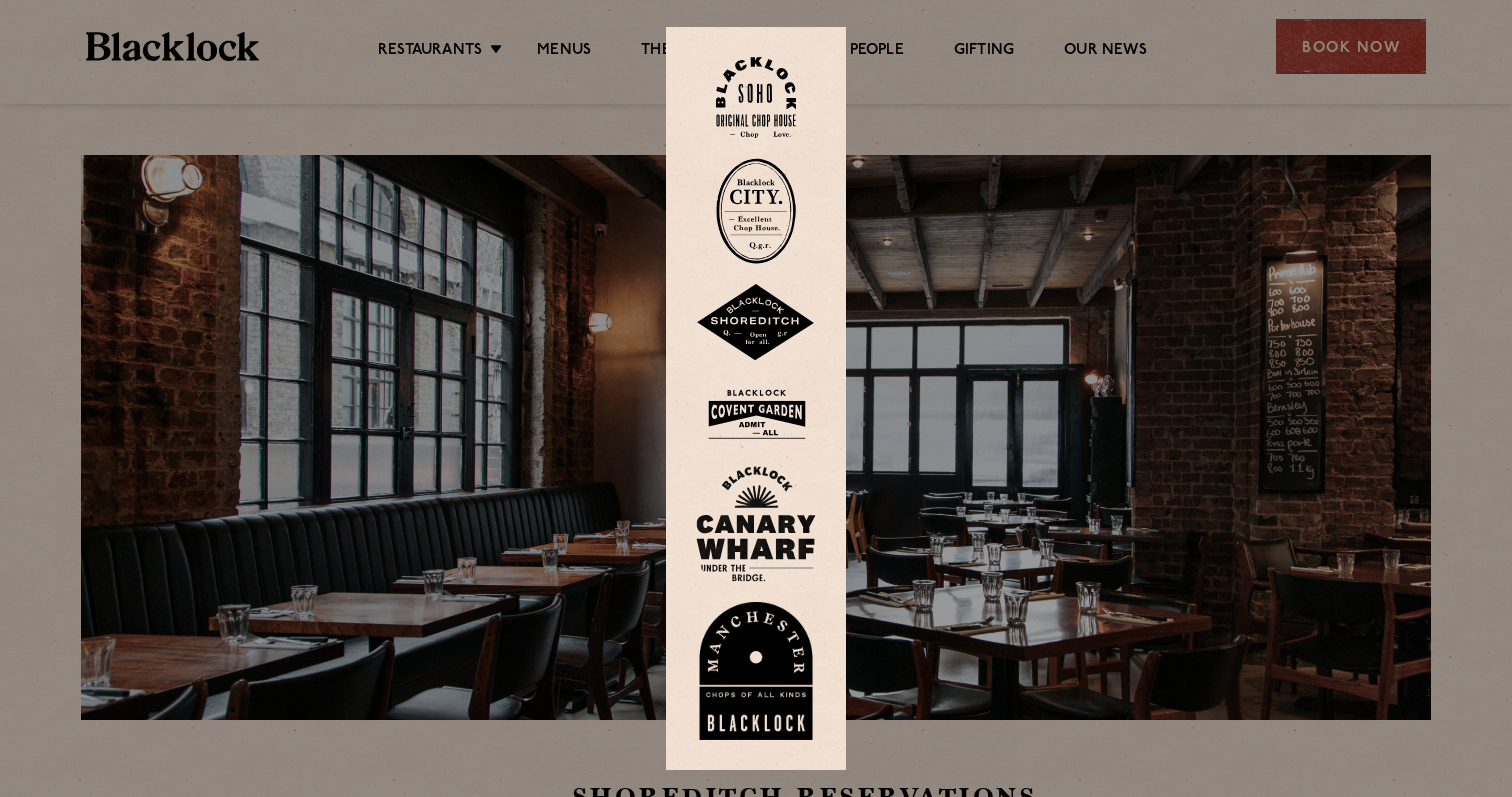 click at bounding box center [756, 323] 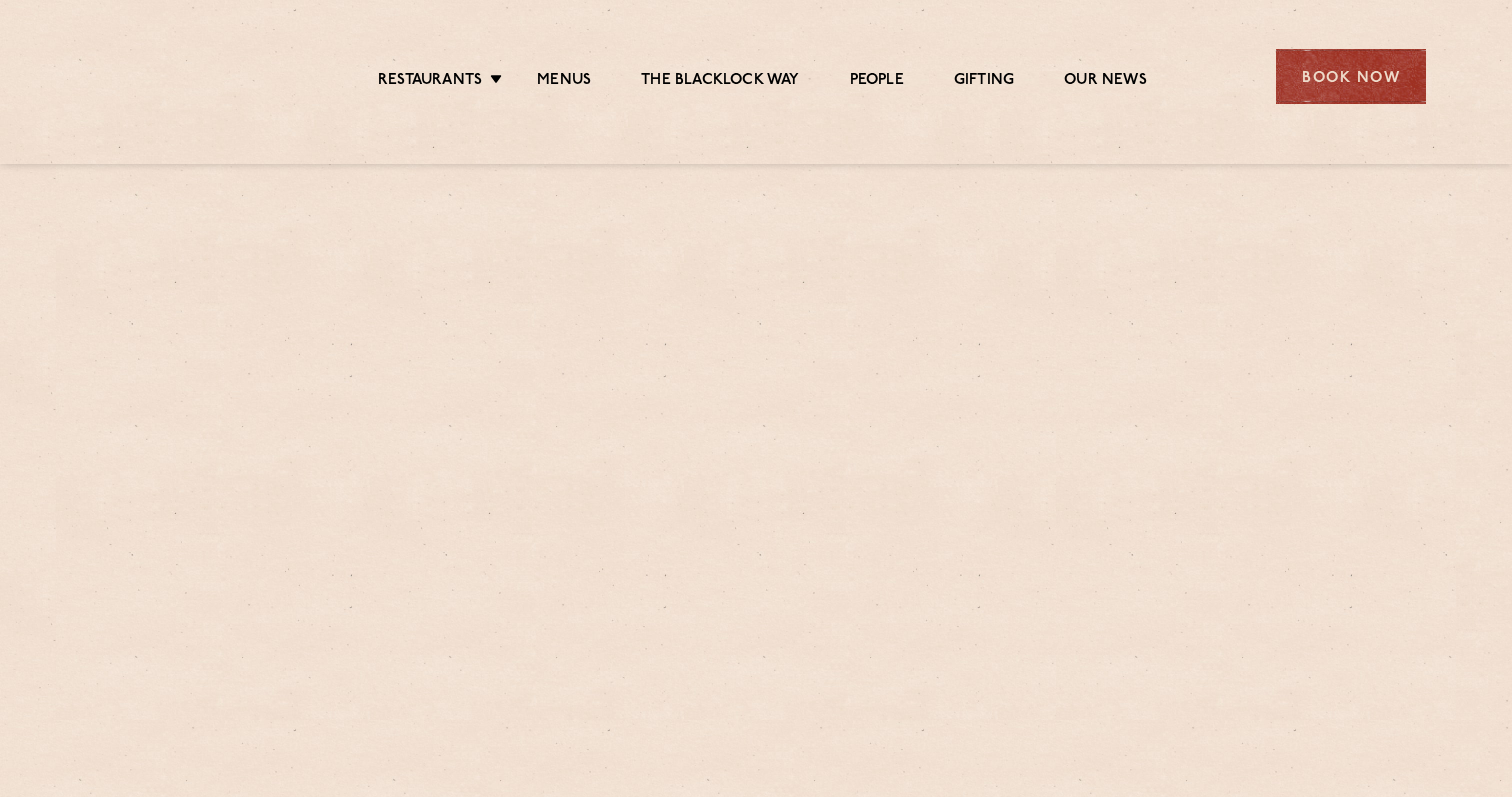scroll, scrollTop: 0, scrollLeft: 0, axis: both 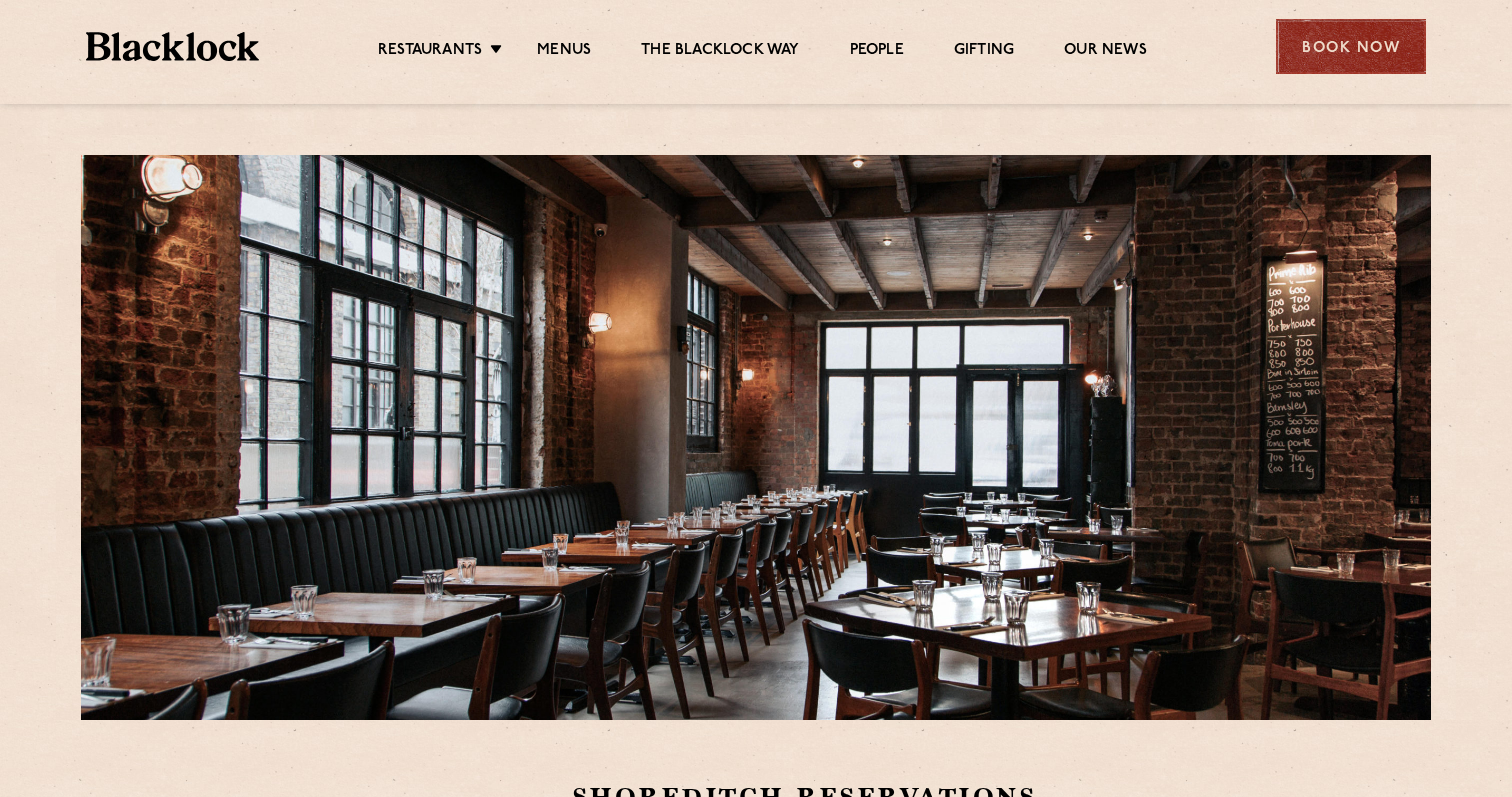 click on "Book Now" at bounding box center (1351, 46) 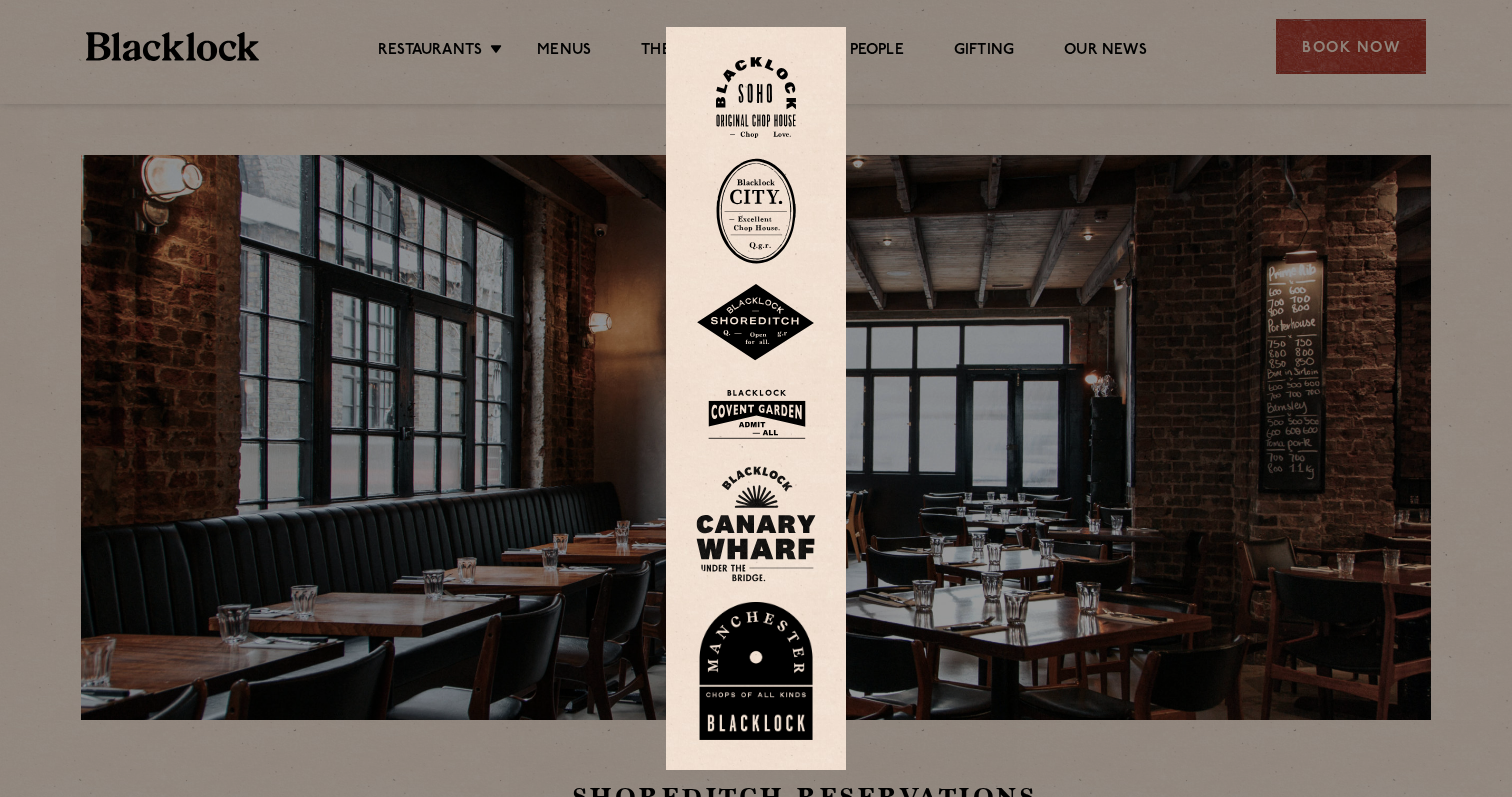 click at bounding box center [756, 414] 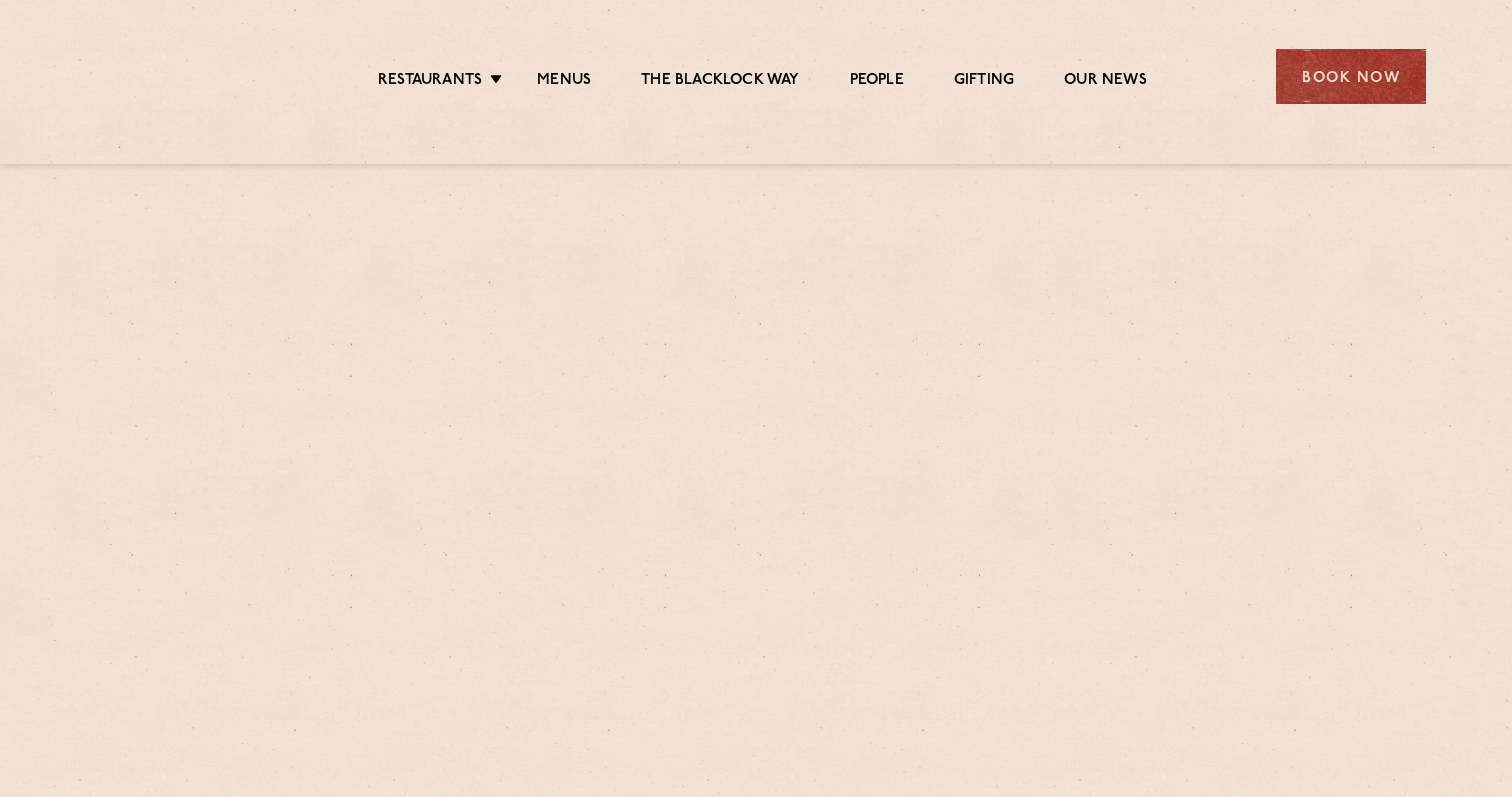 scroll, scrollTop: 0, scrollLeft: 0, axis: both 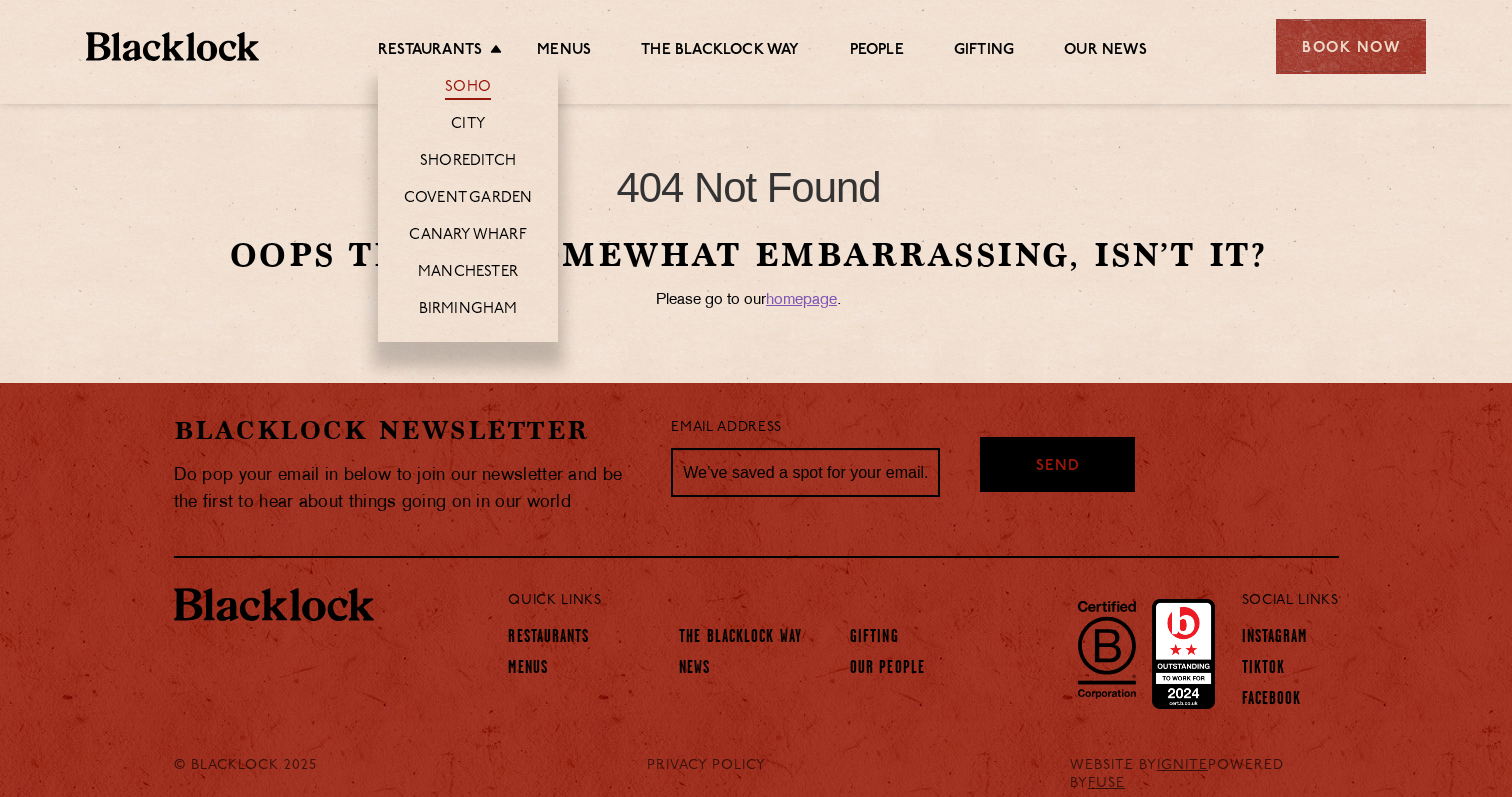 click on "Soho" at bounding box center [468, 89] 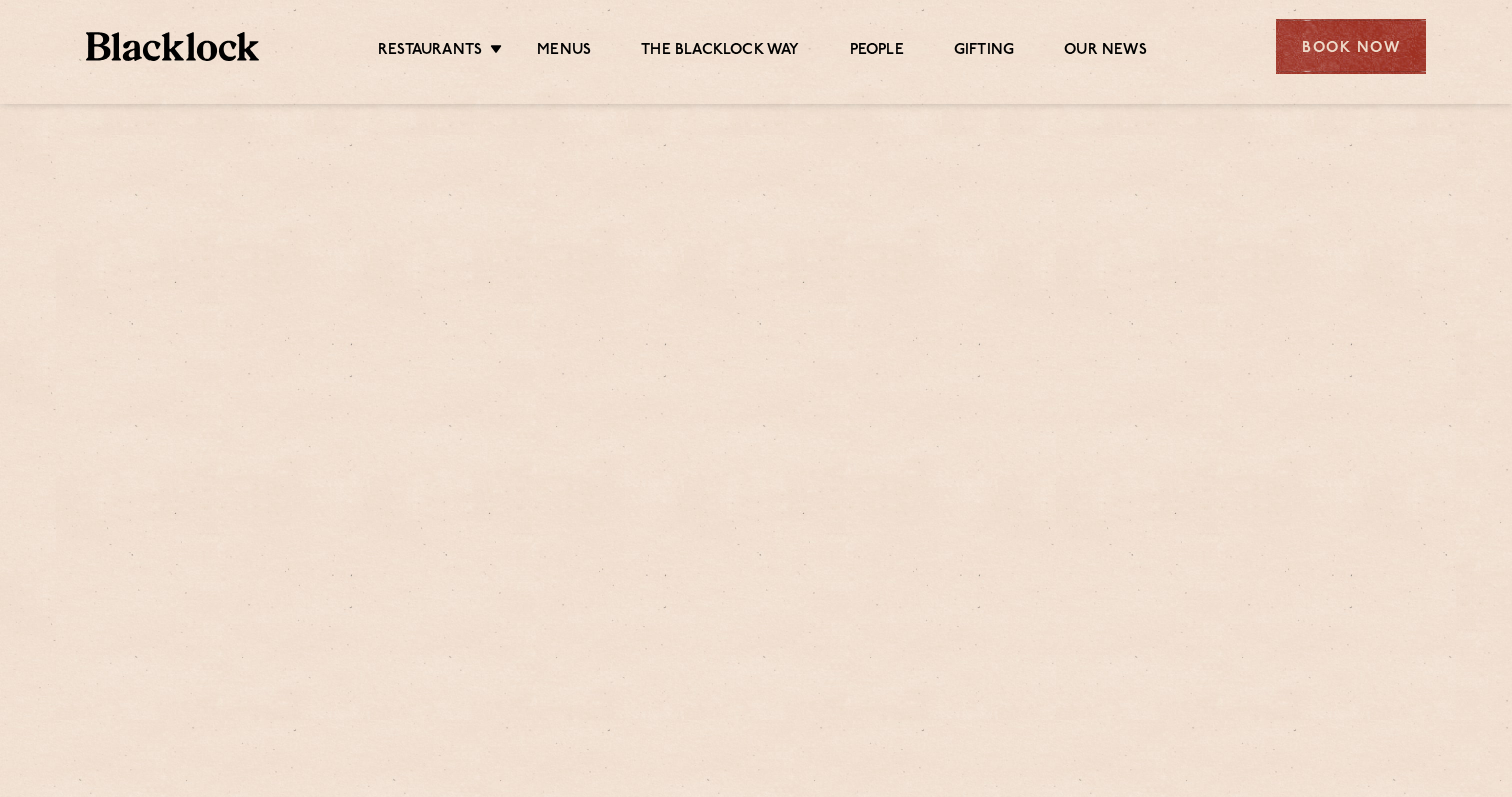 scroll, scrollTop: 0, scrollLeft: 0, axis: both 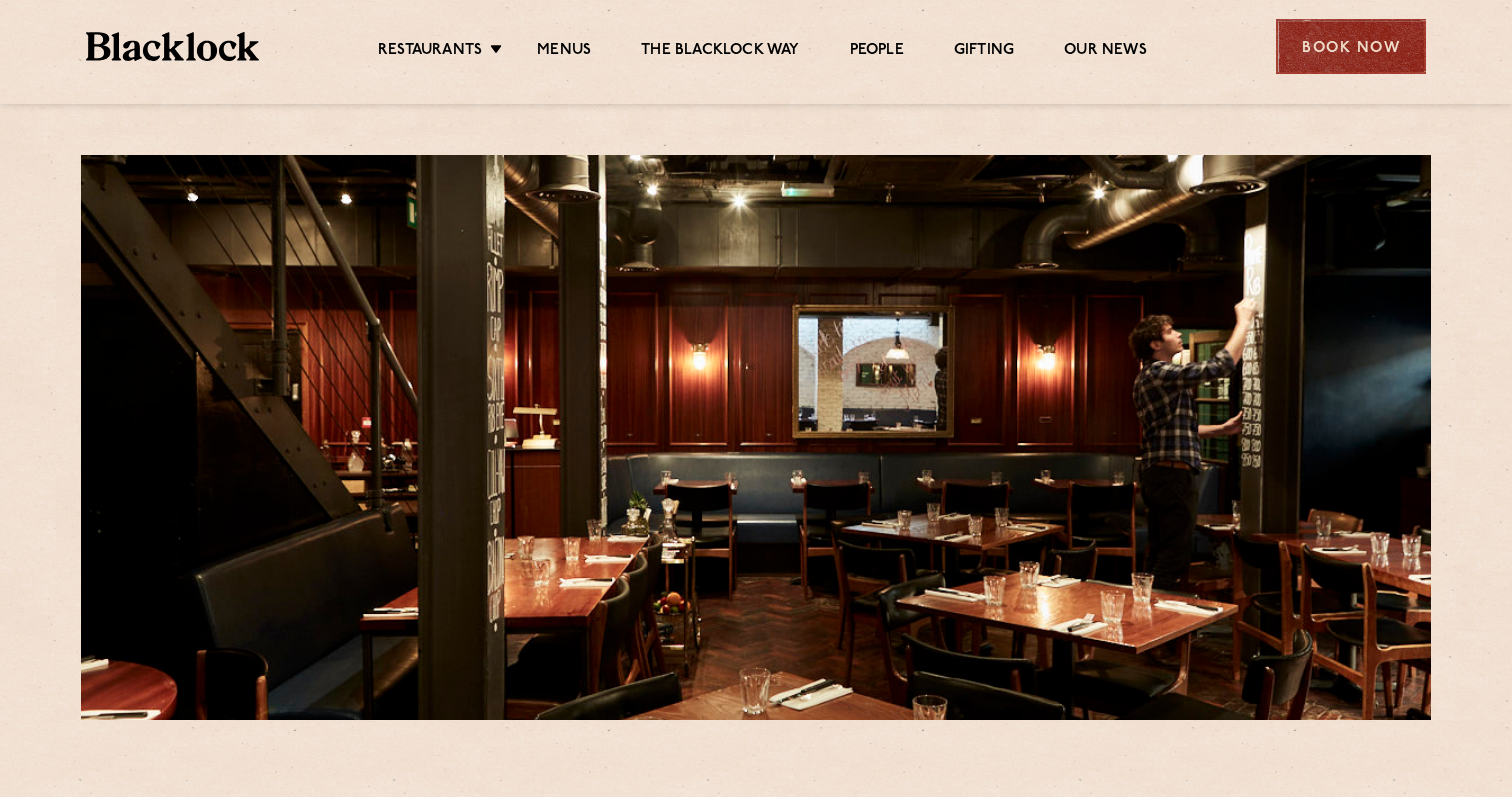 click on "Book Now" at bounding box center (1351, 46) 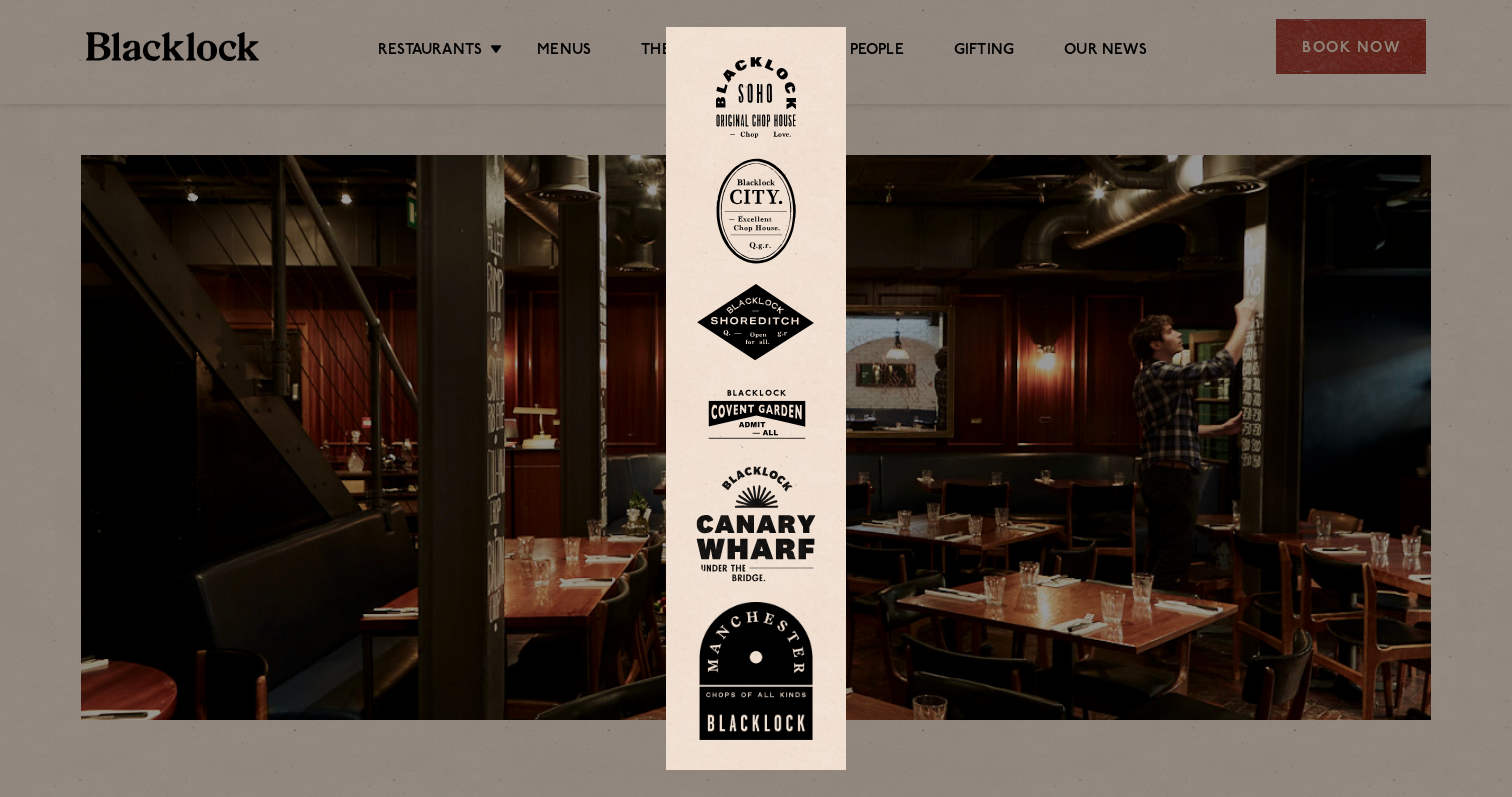 click at bounding box center [756, 97] 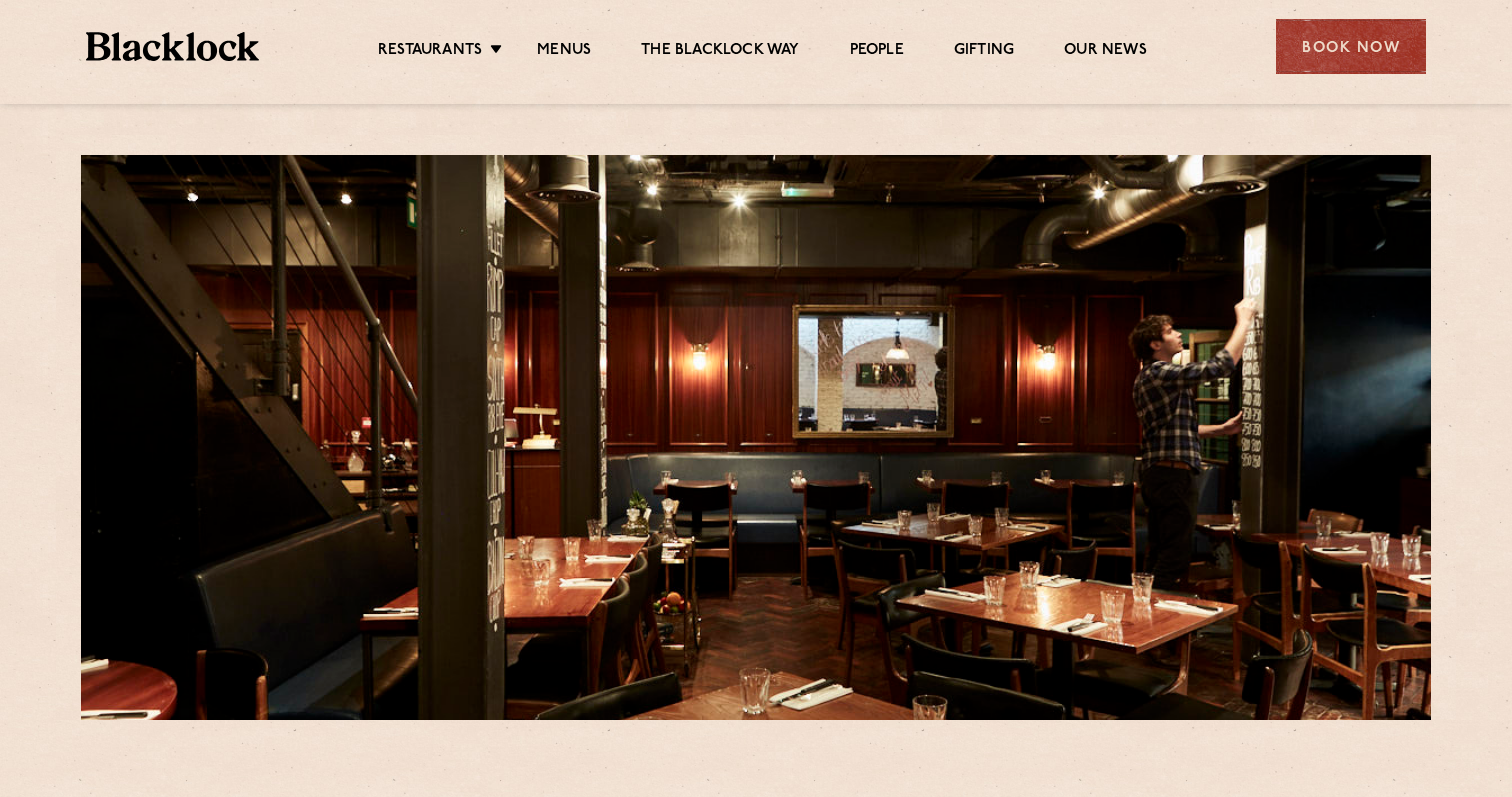 scroll, scrollTop: 0, scrollLeft: 0, axis: both 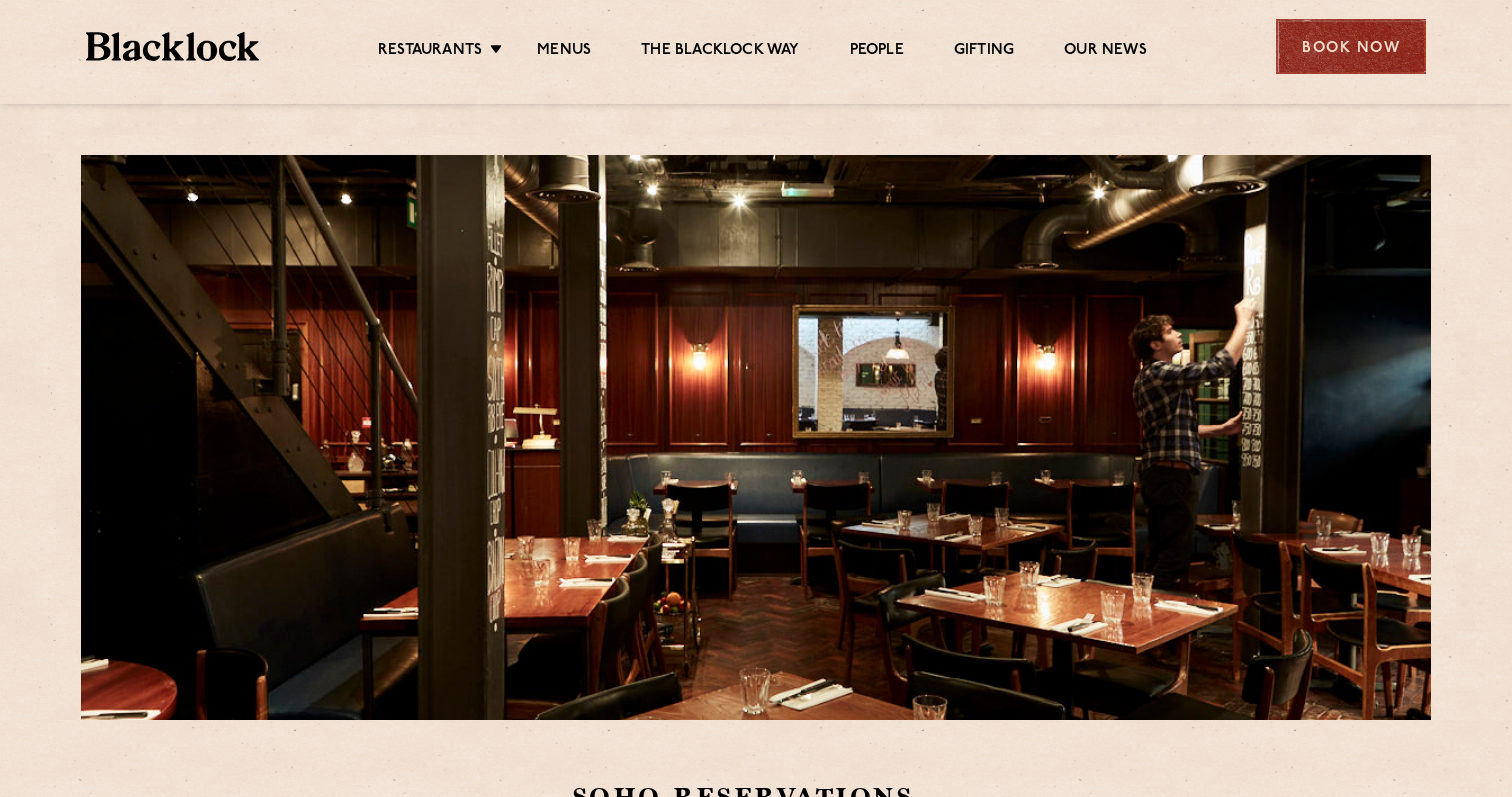 click on "Book Now" at bounding box center (1351, 46) 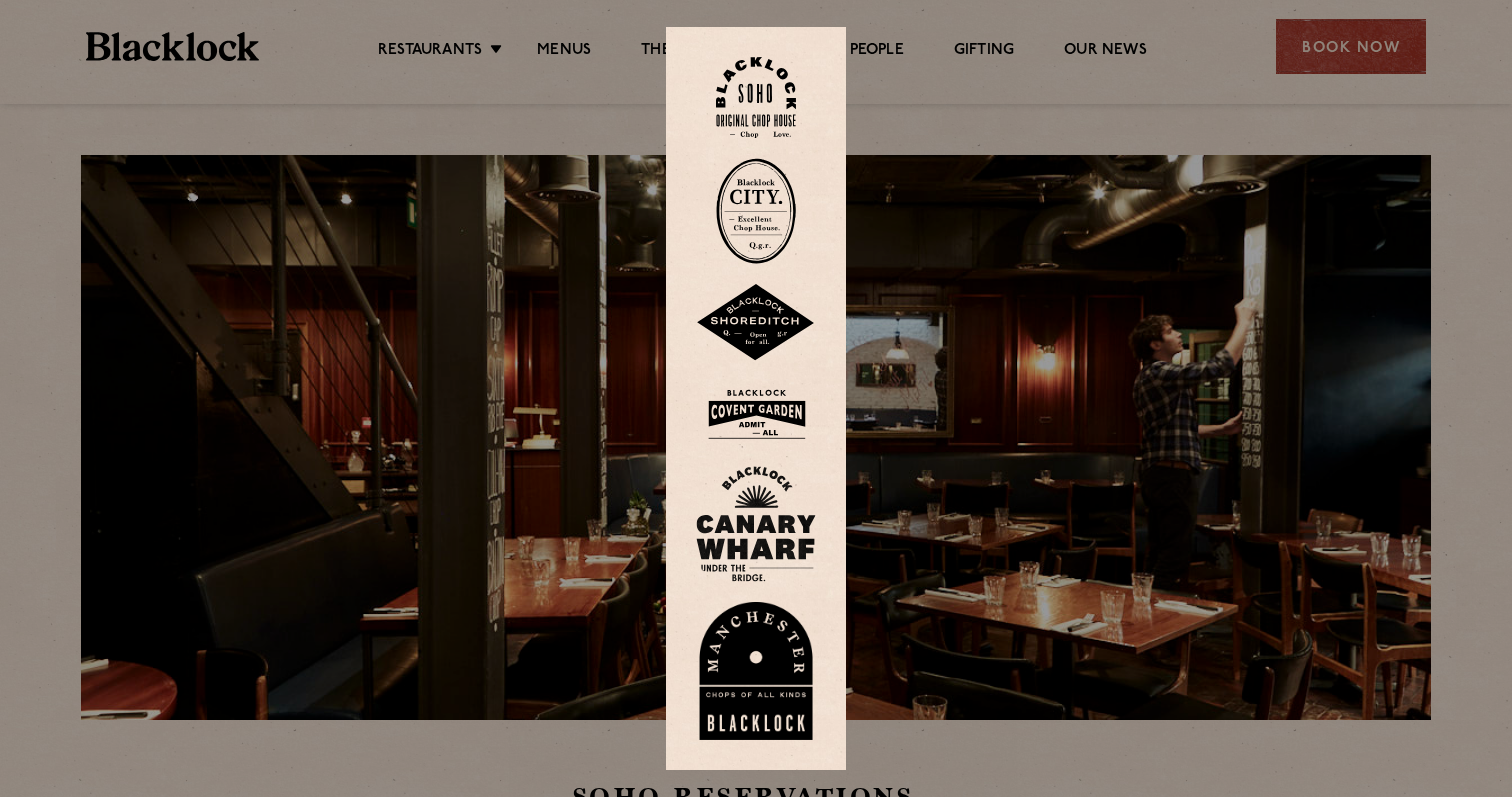 click at bounding box center (756, 97) 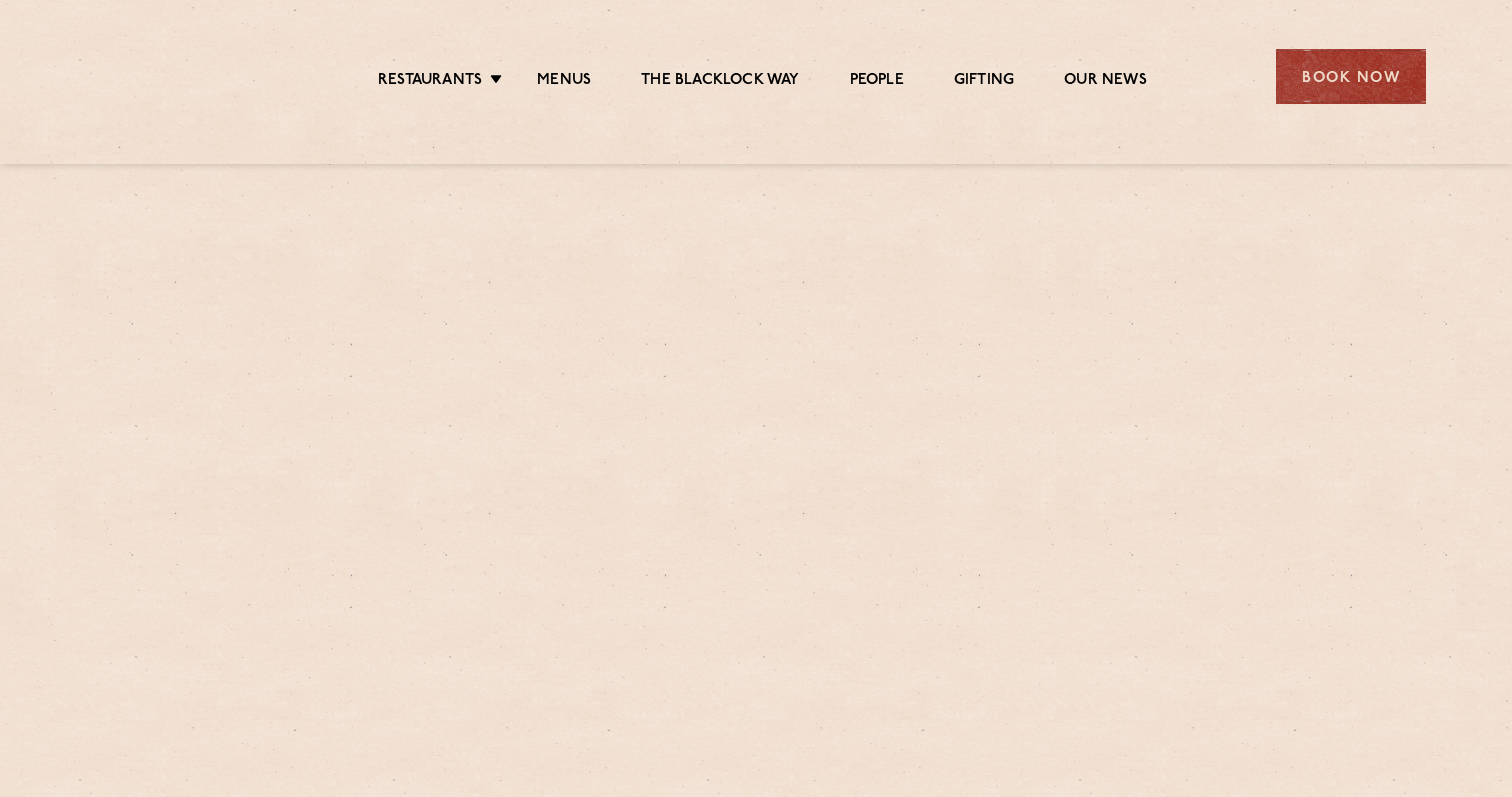 scroll, scrollTop: 0, scrollLeft: 0, axis: both 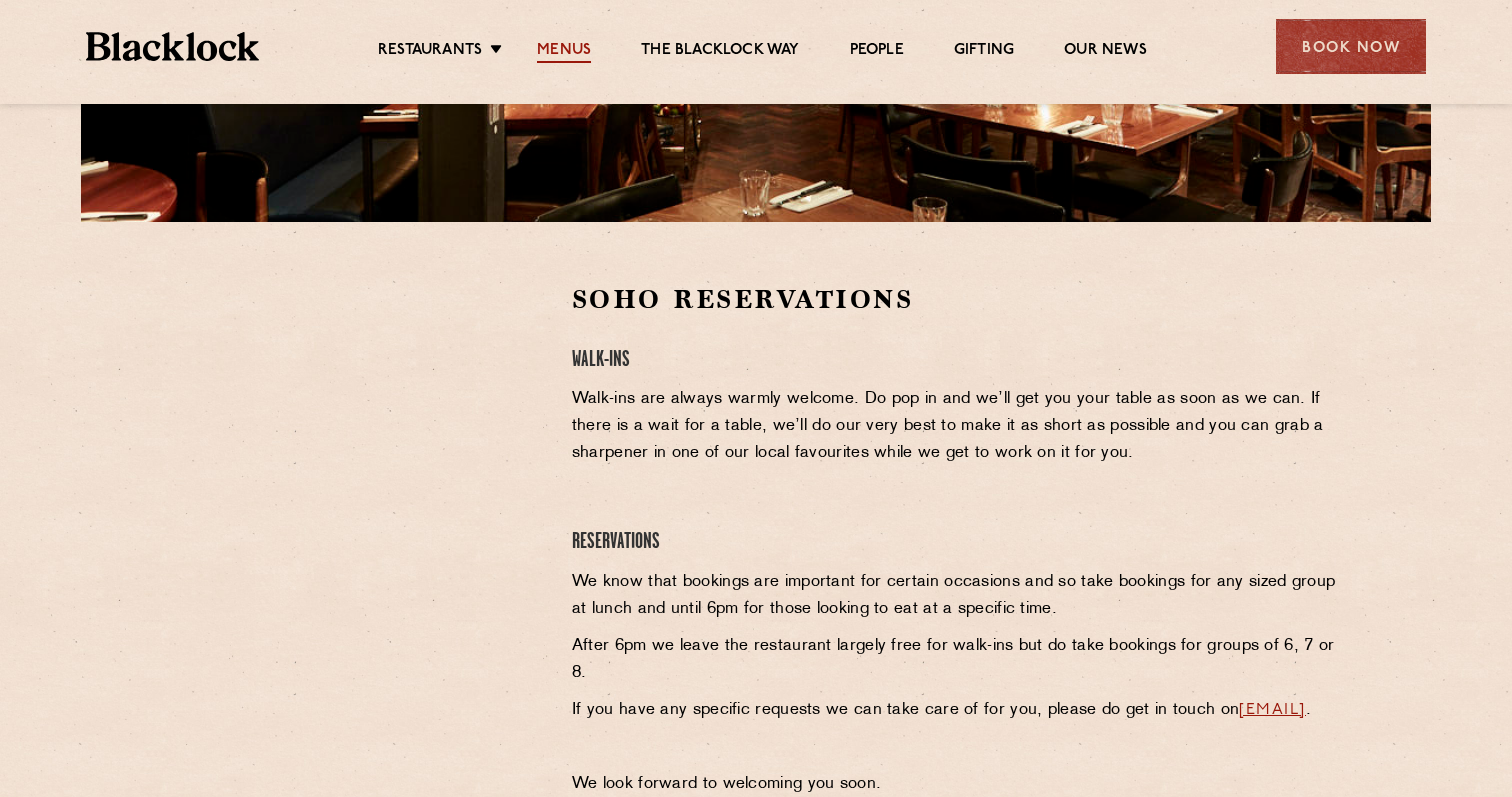 click on "Menus" at bounding box center [564, 52] 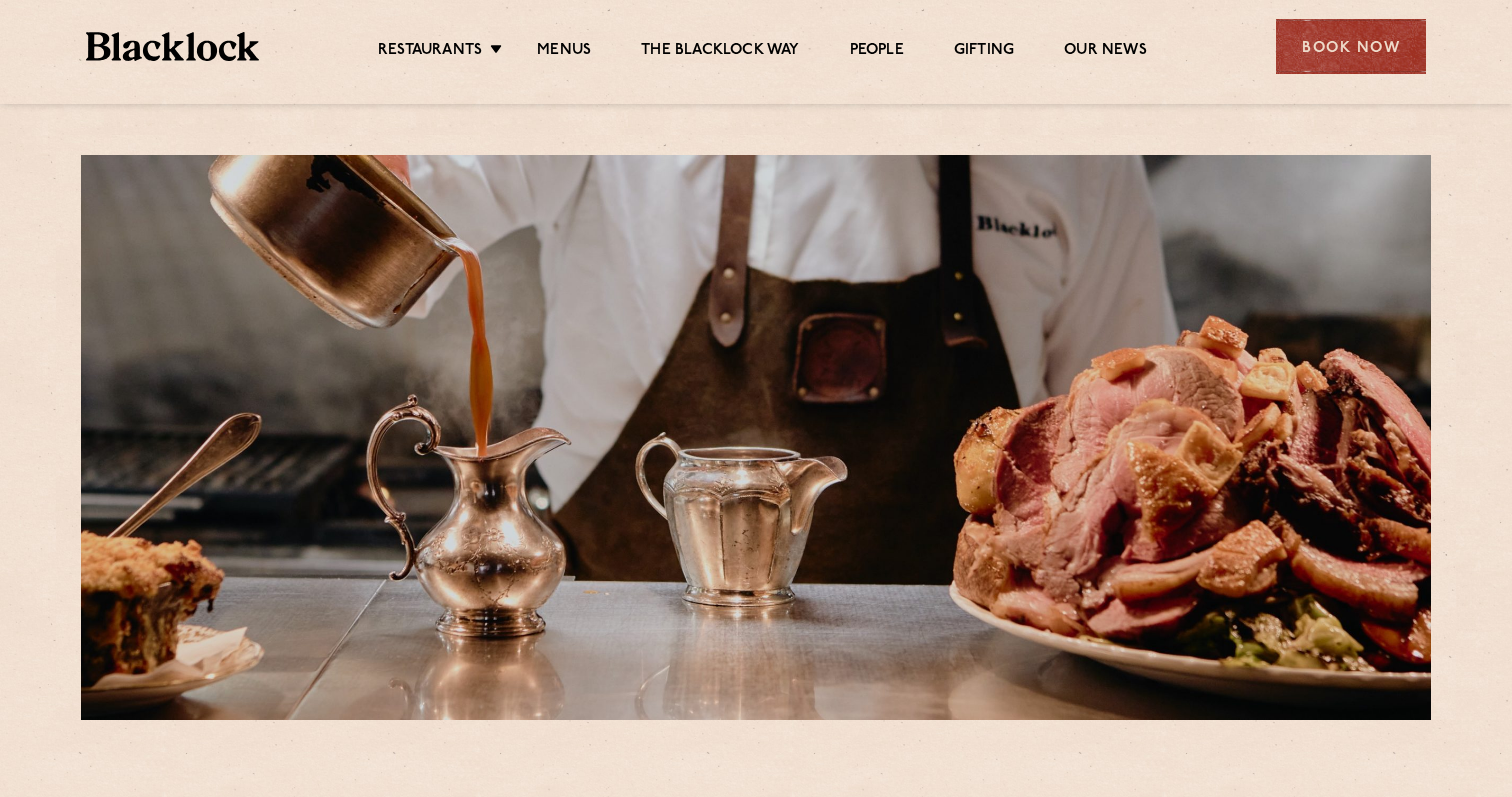 scroll, scrollTop: 0, scrollLeft: 0, axis: both 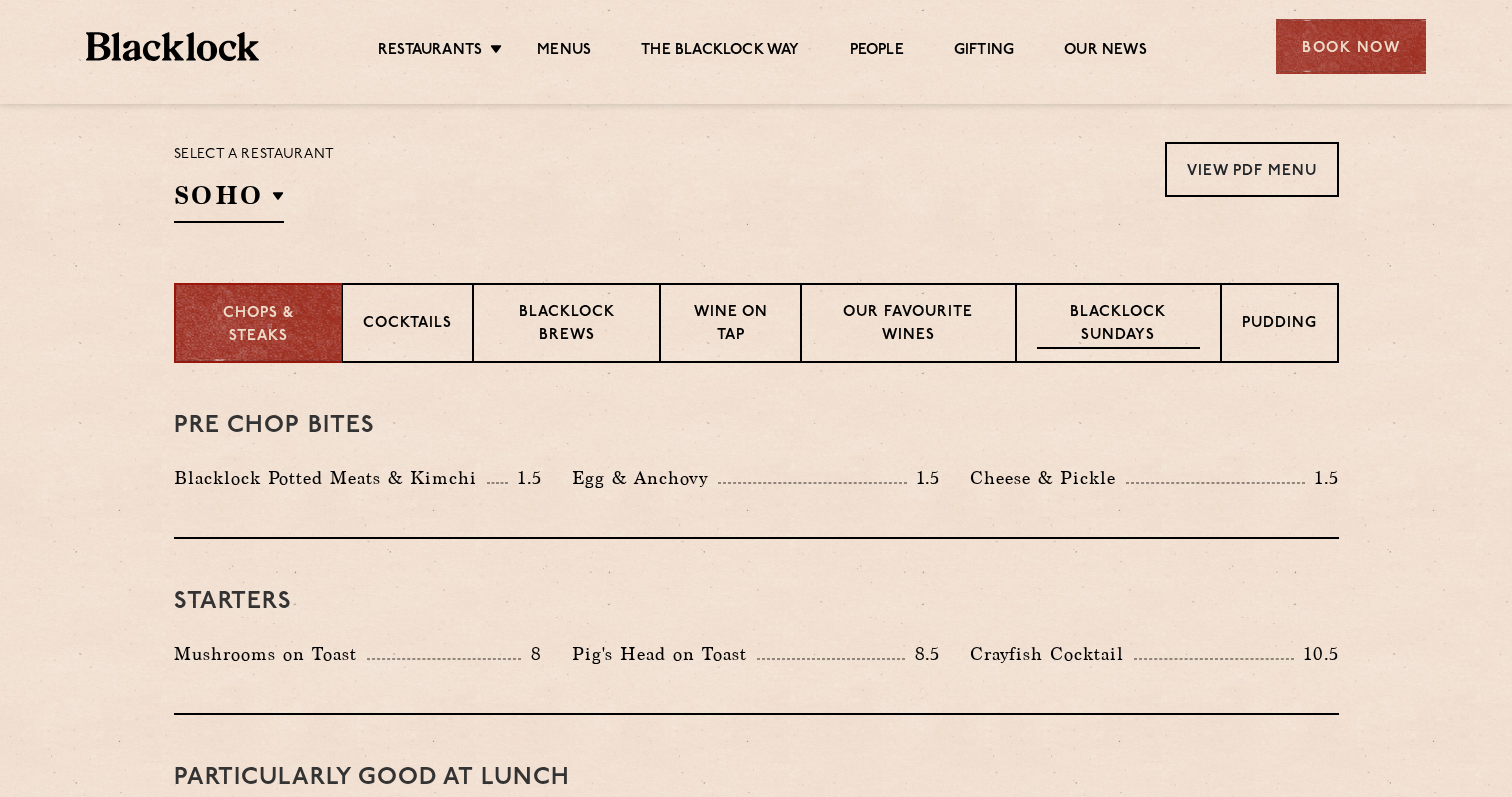 click on "Blacklock Sundays" at bounding box center (1118, 325) 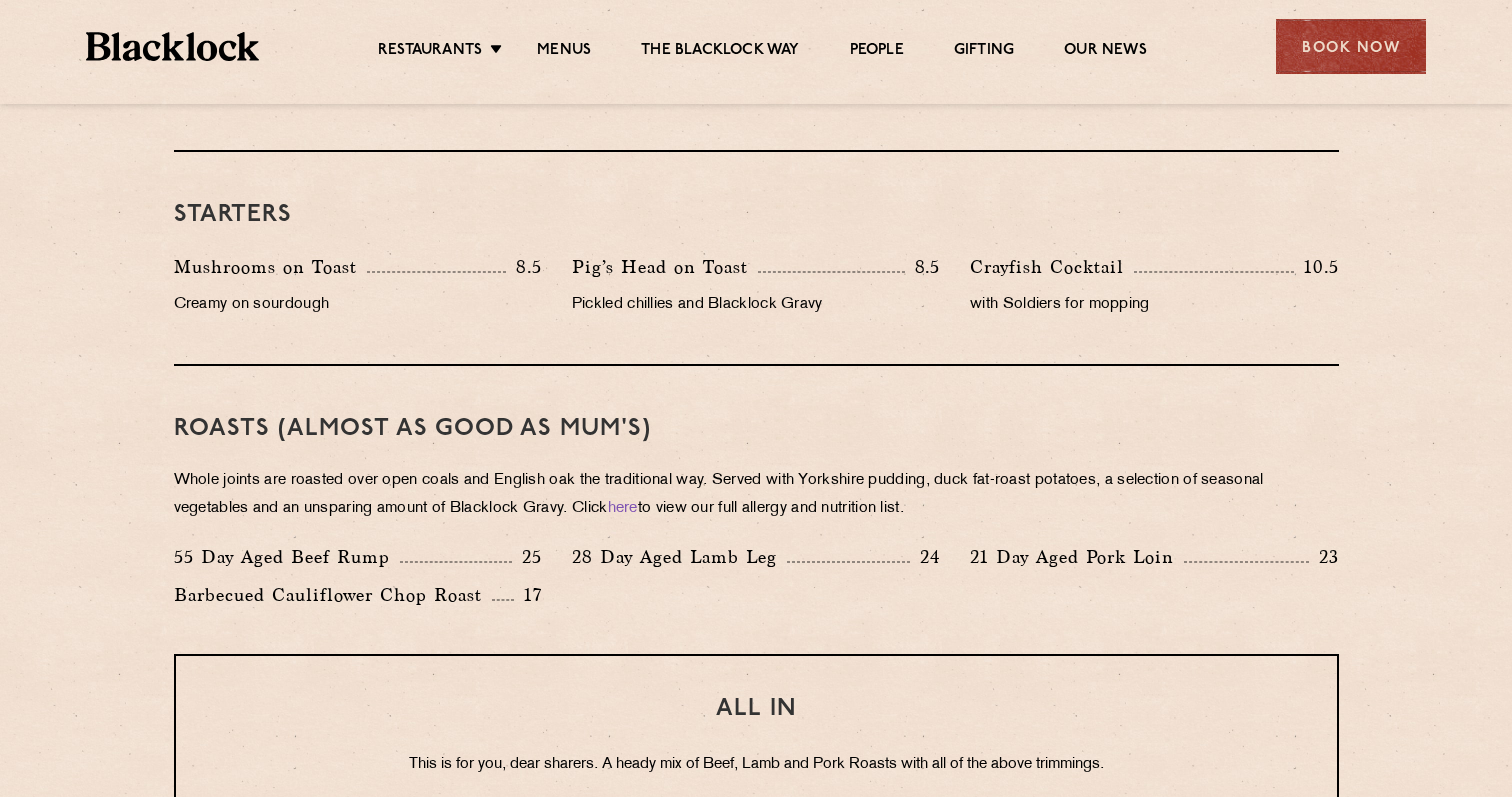 scroll, scrollTop: 1163, scrollLeft: 0, axis: vertical 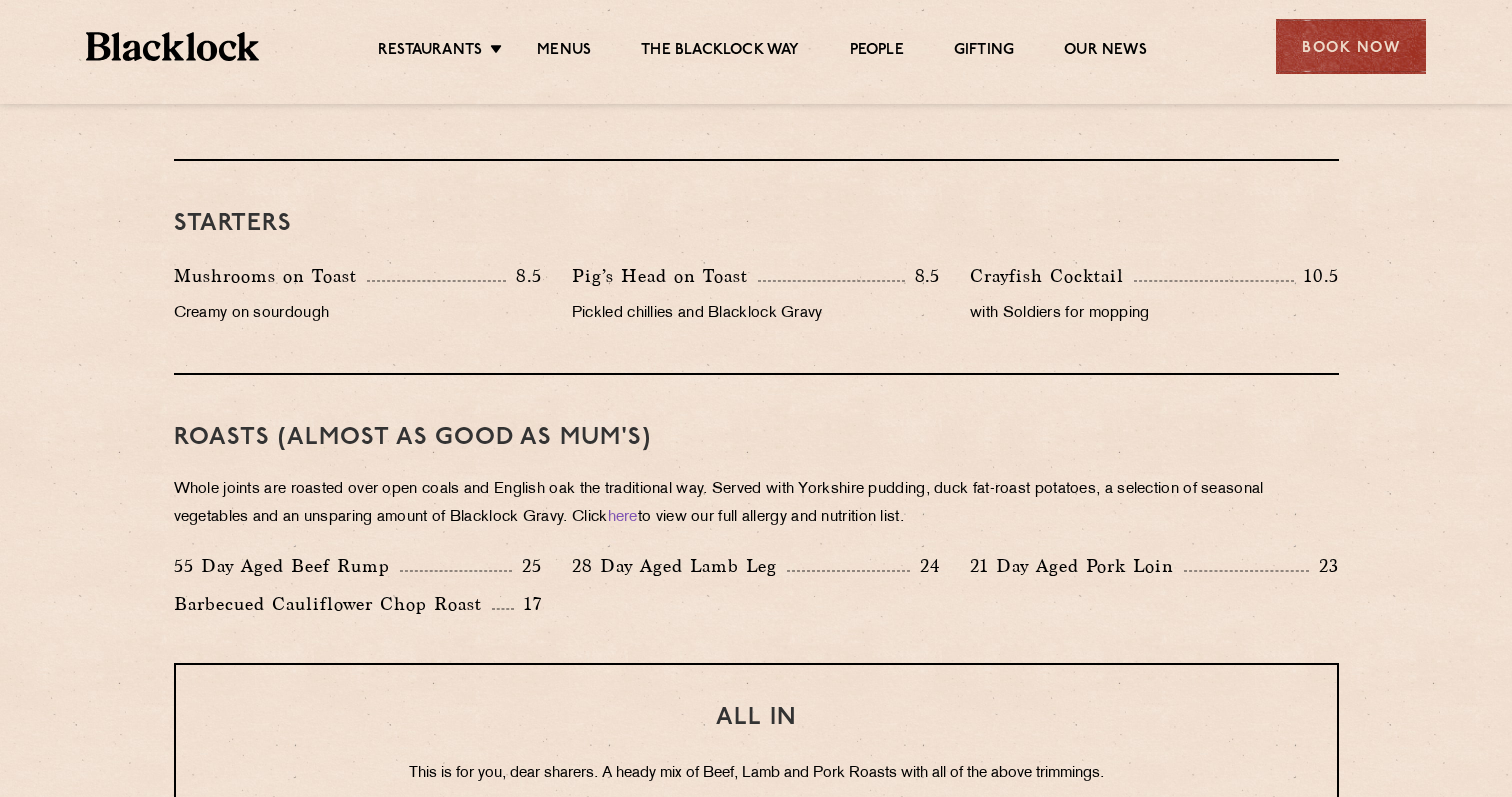 click on "Book Now" at bounding box center [1346, 46] 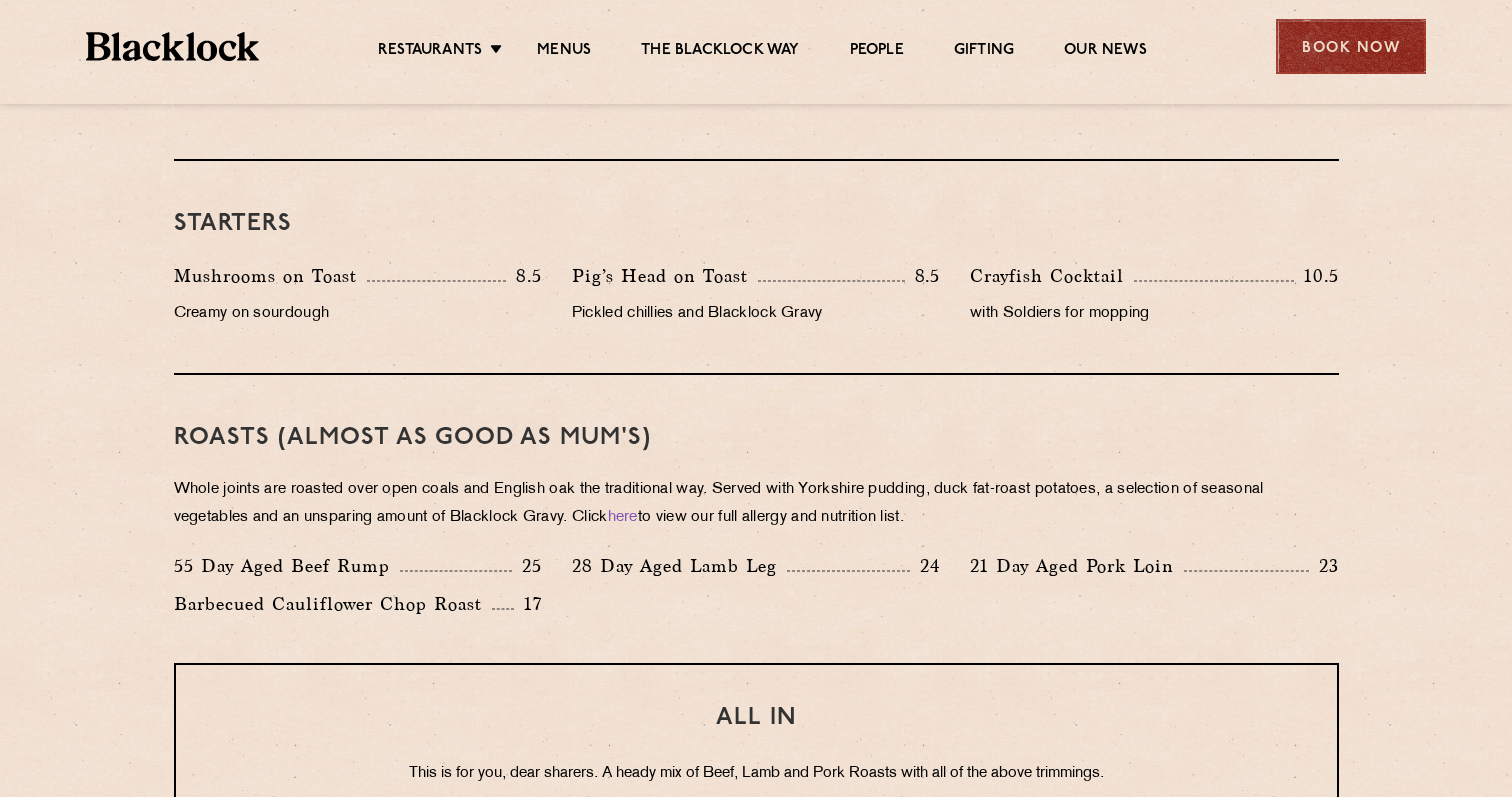click on "Book Now" at bounding box center [1351, 46] 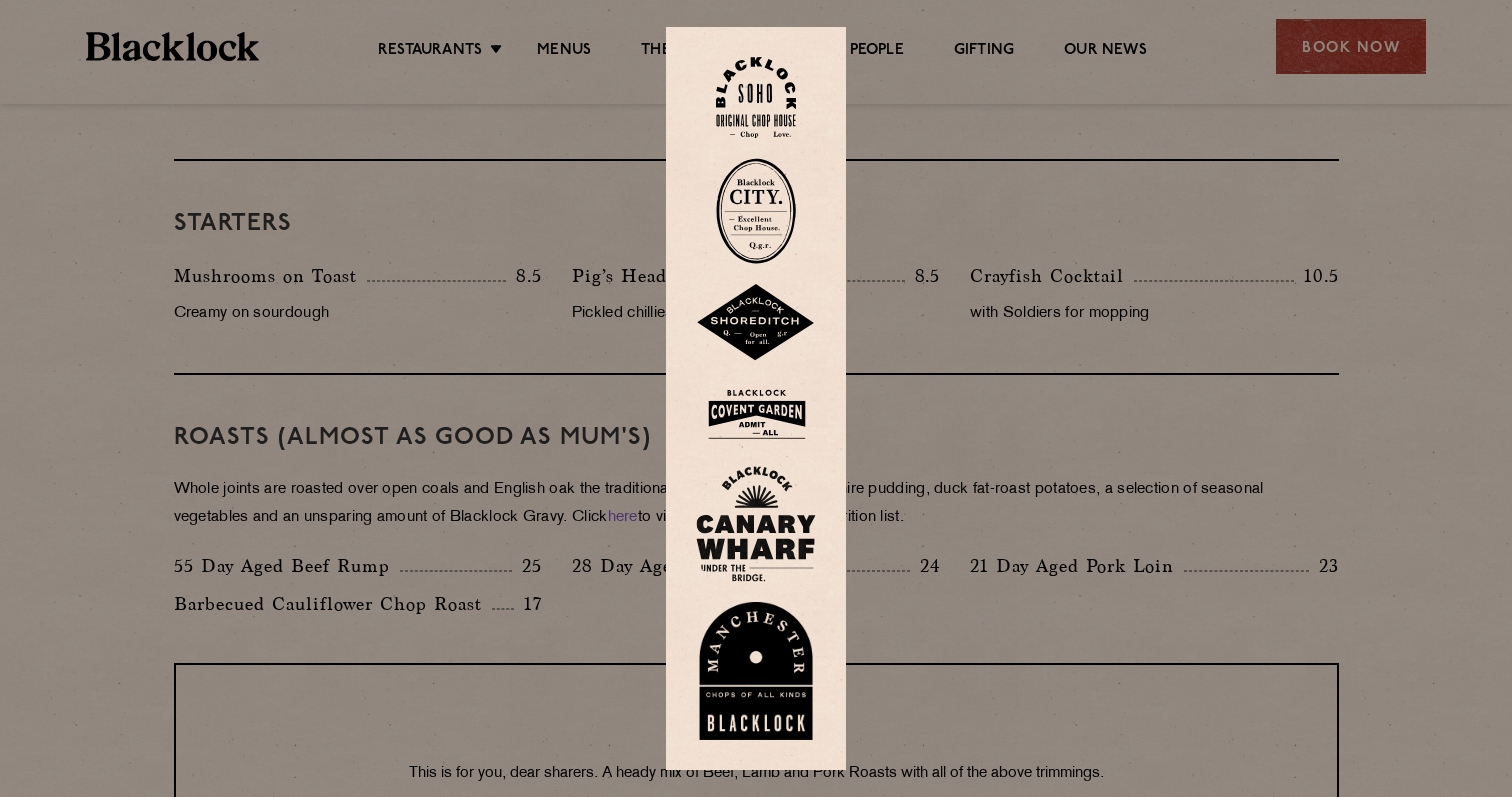 click at bounding box center [756, 97] 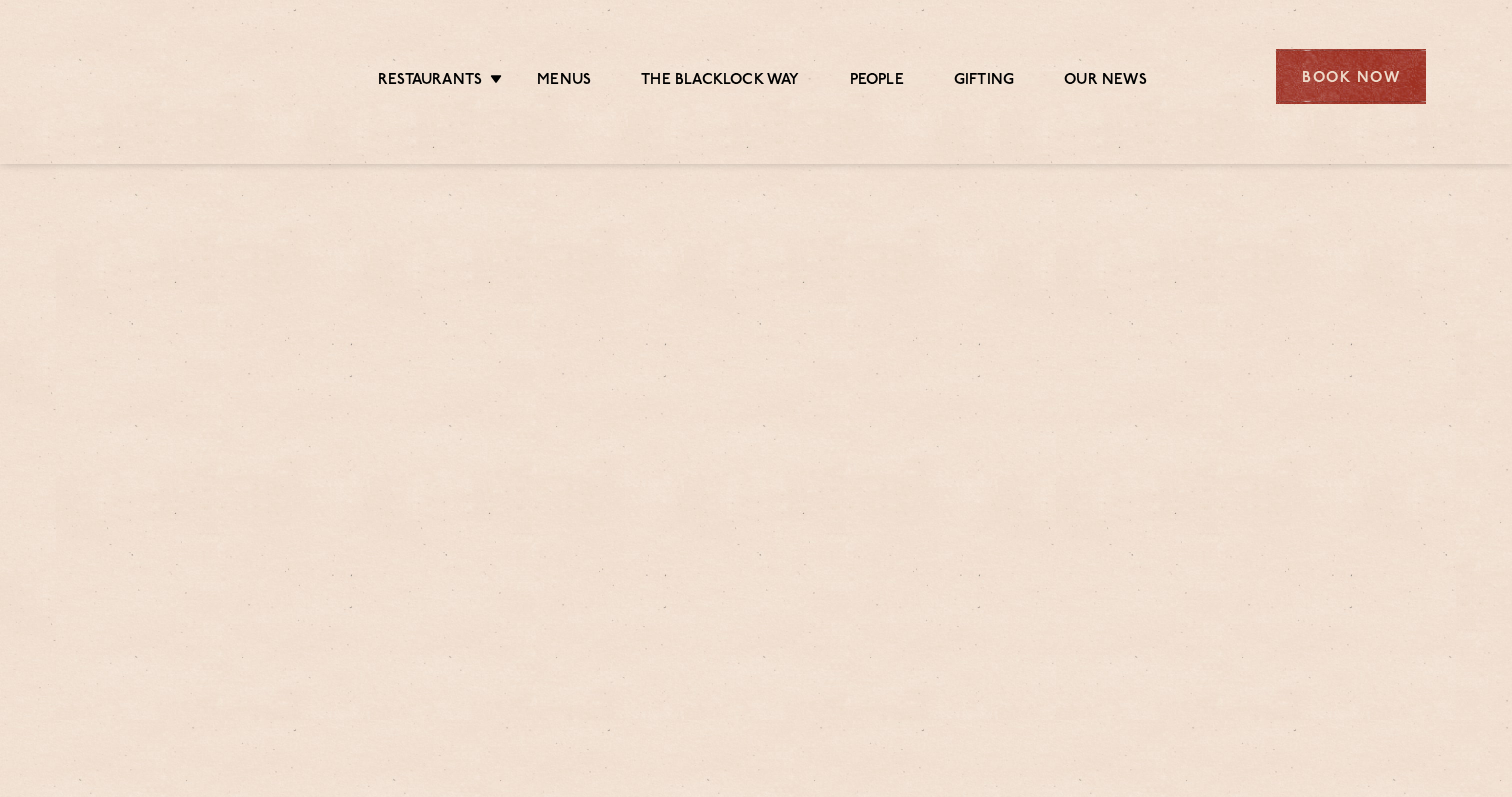 scroll, scrollTop: 0, scrollLeft: 0, axis: both 